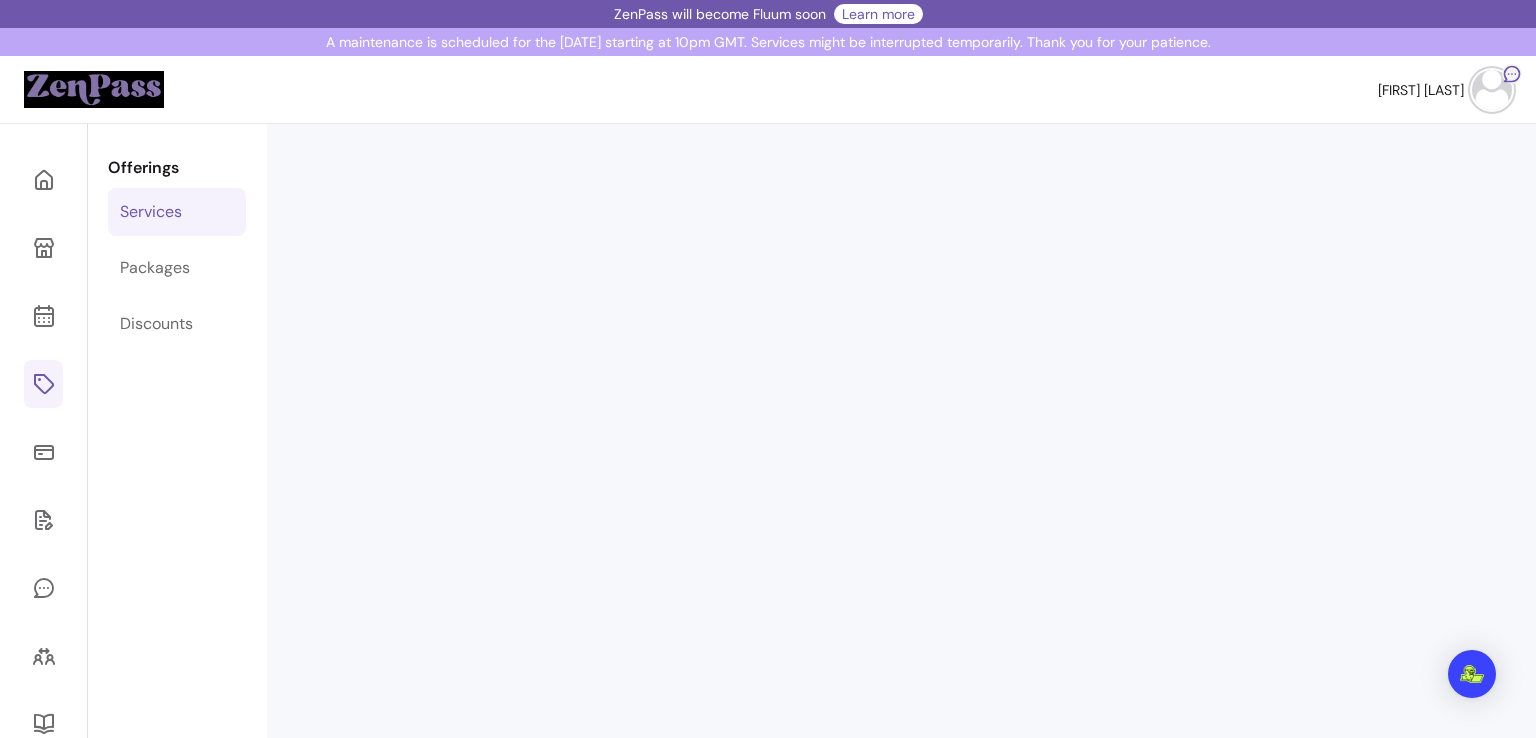 scroll, scrollTop: 0, scrollLeft: 0, axis: both 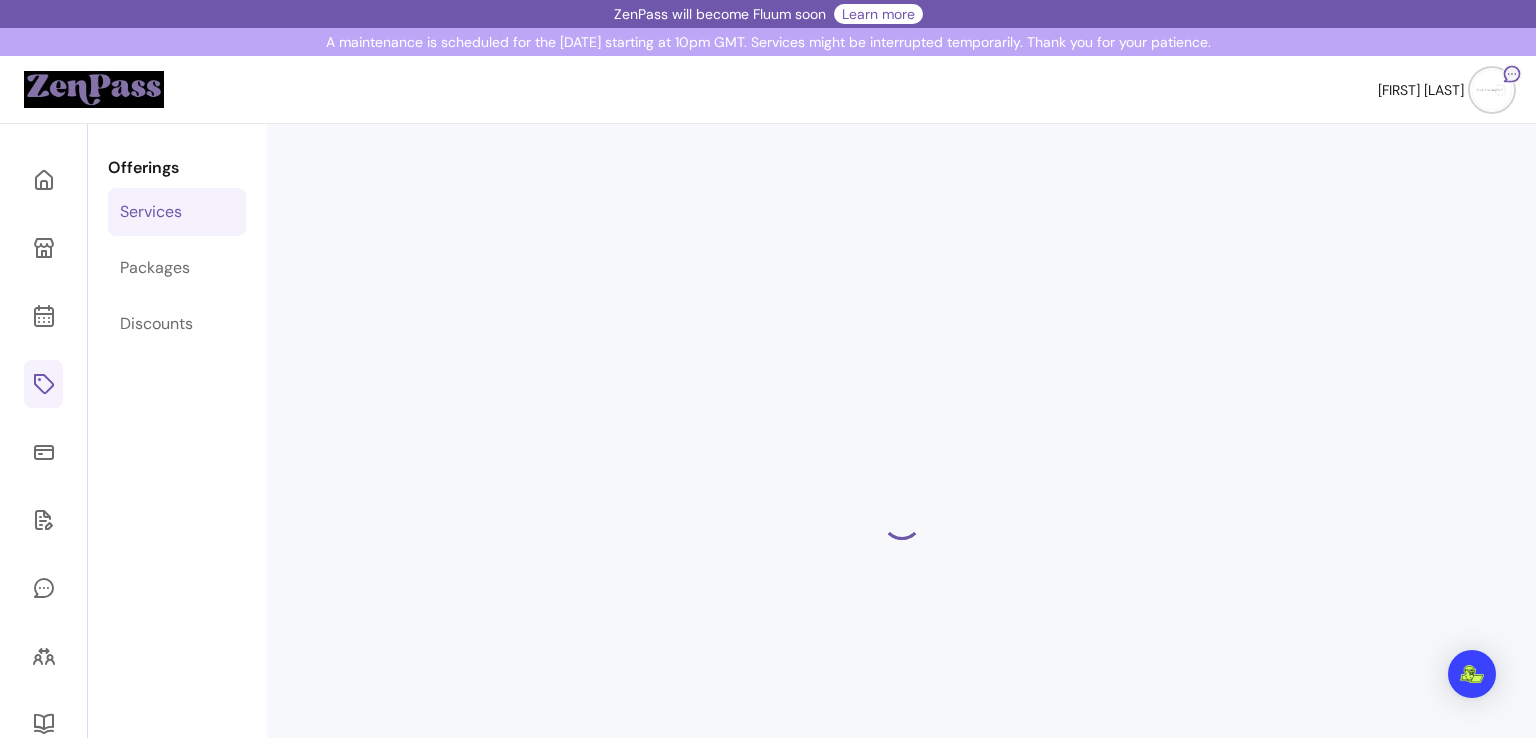 select on "**" 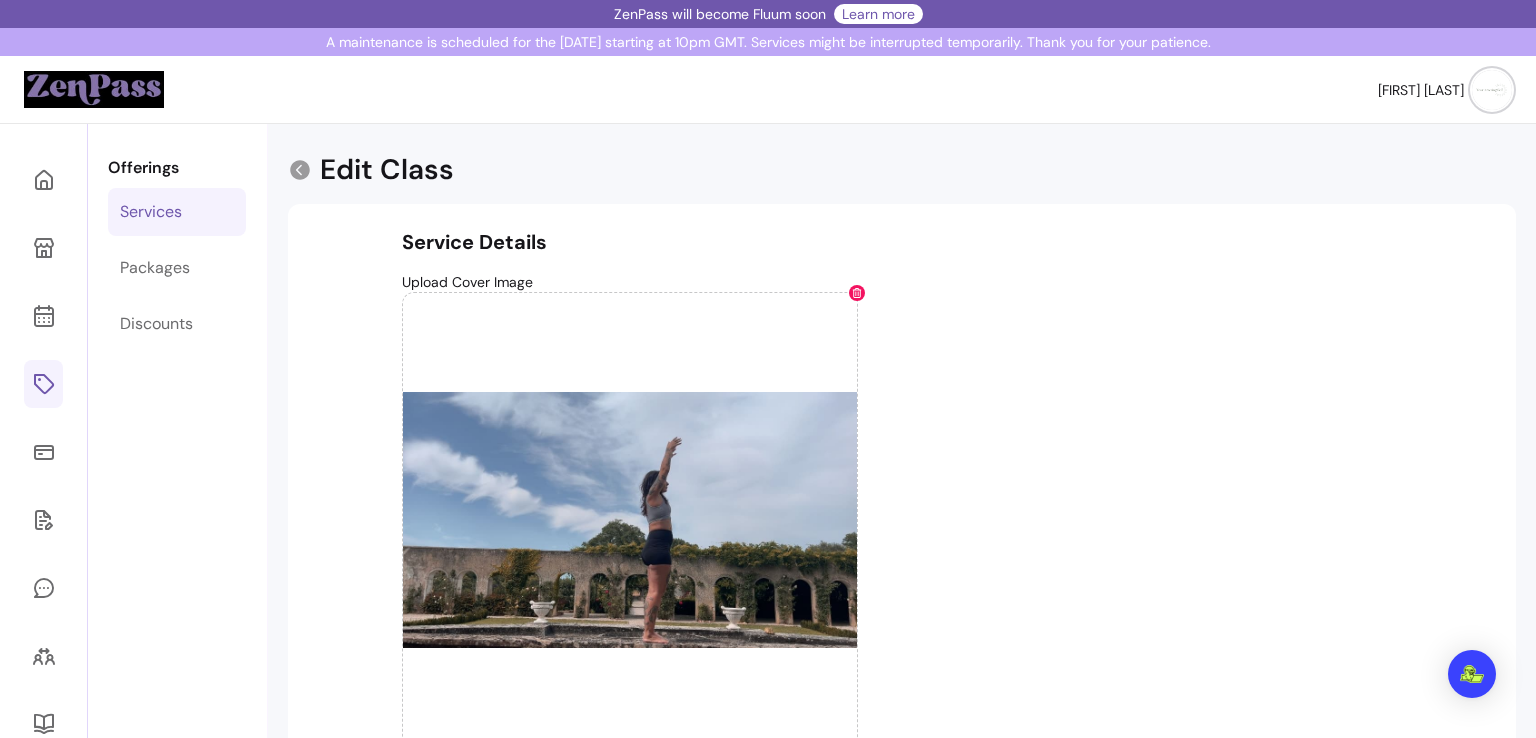 drag, startPoint x: 680, startPoint y: 269, endPoint x: 624, endPoint y: 263, distance: 56.32051 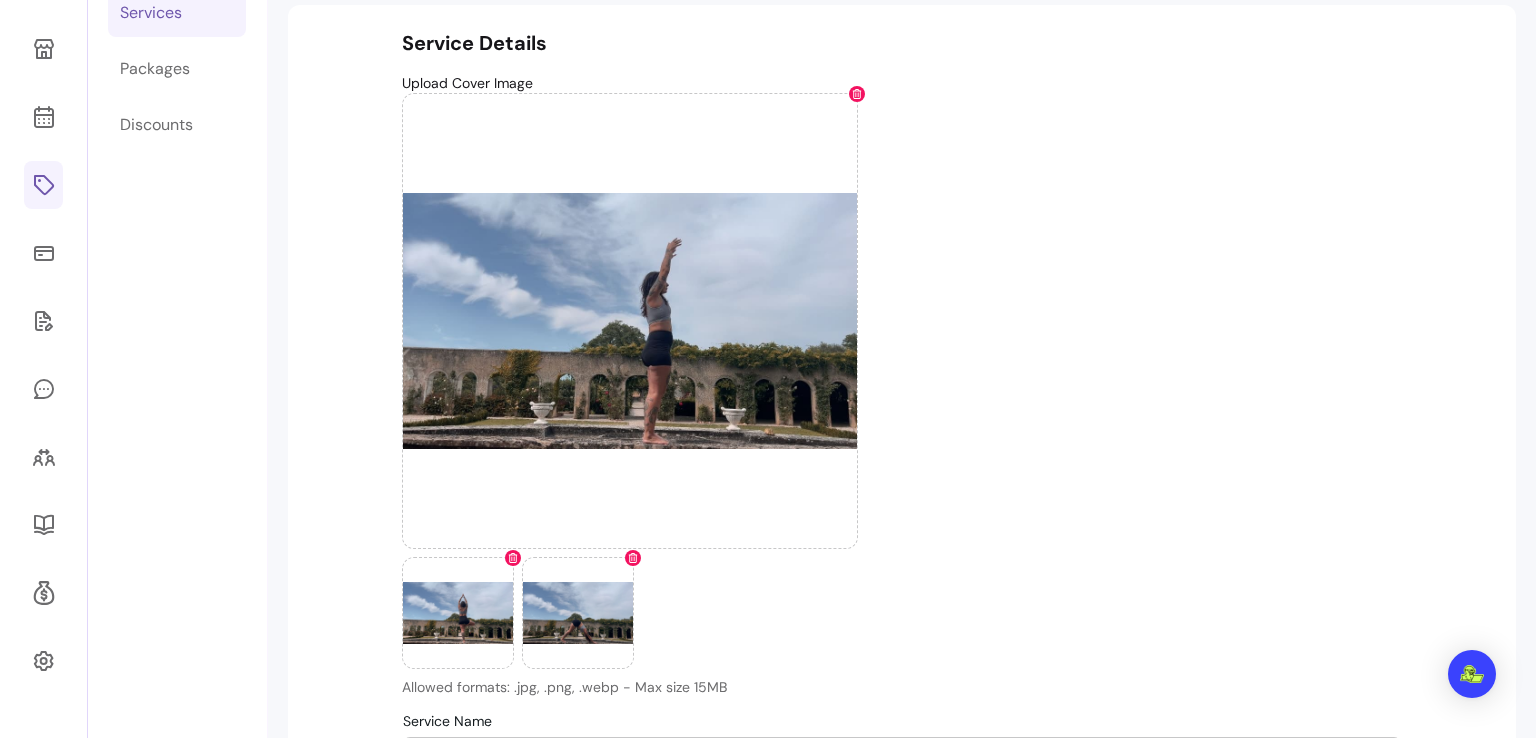 scroll, scrollTop: 195, scrollLeft: 0, axis: vertical 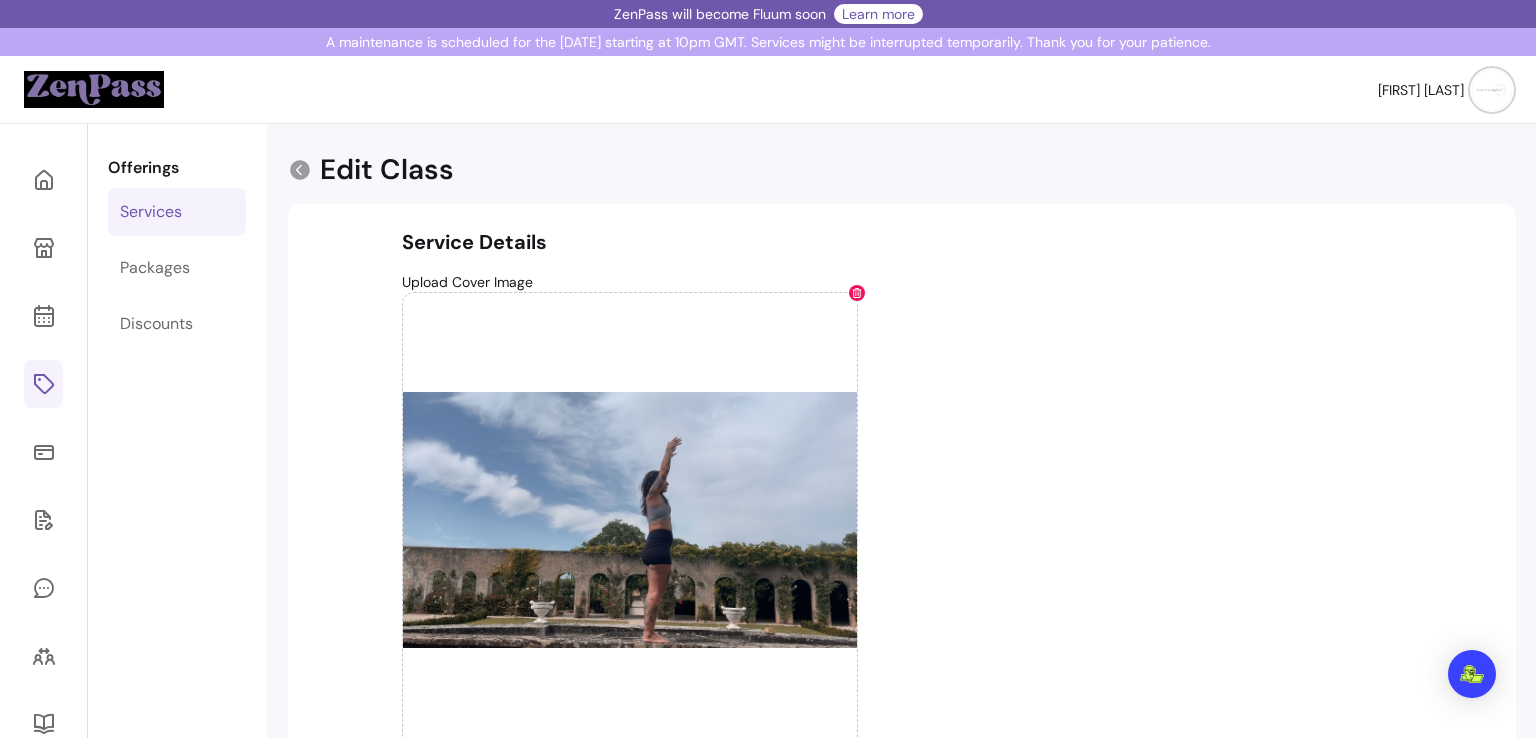 click on "Services" at bounding box center [151, 212] 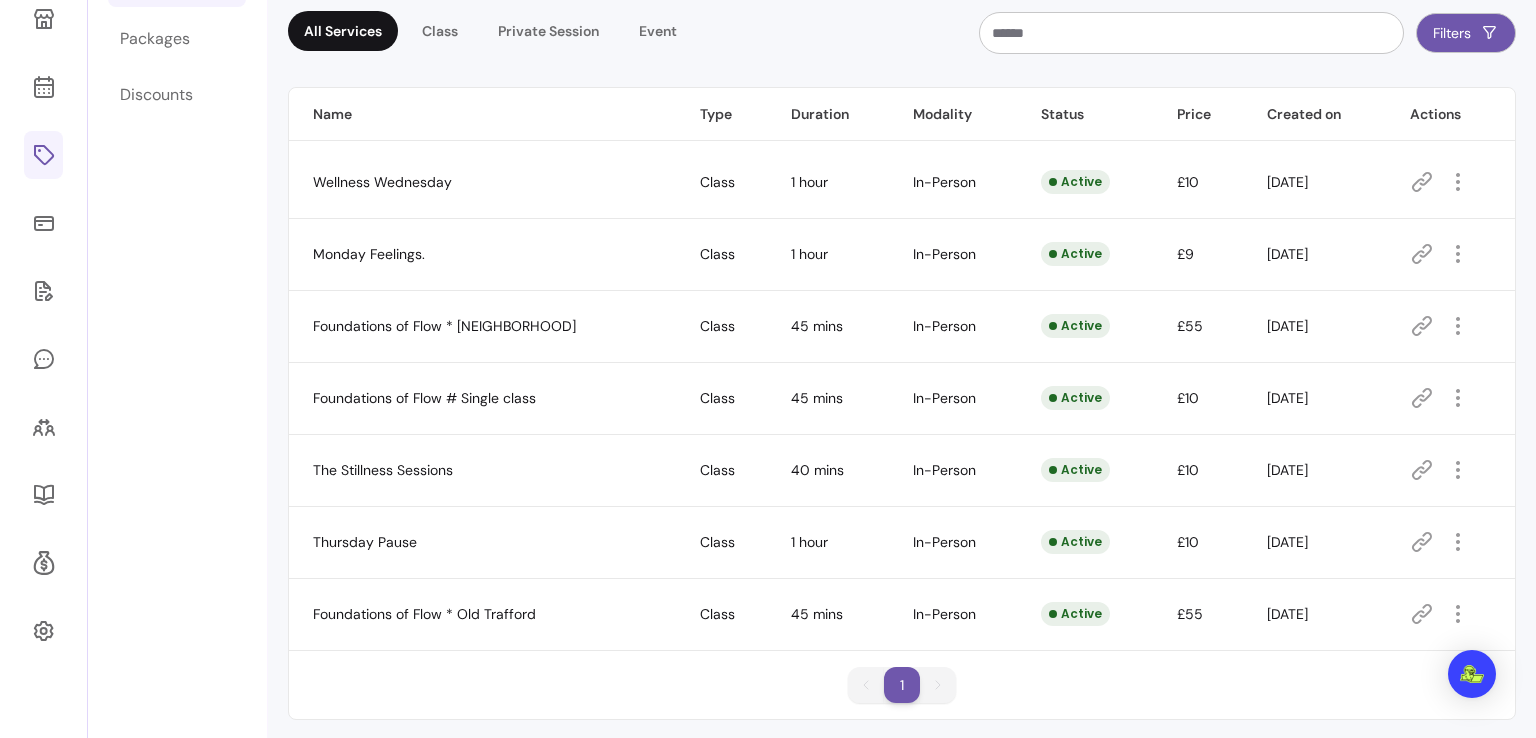 scroll, scrollTop: 238, scrollLeft: 0, axis: vertical 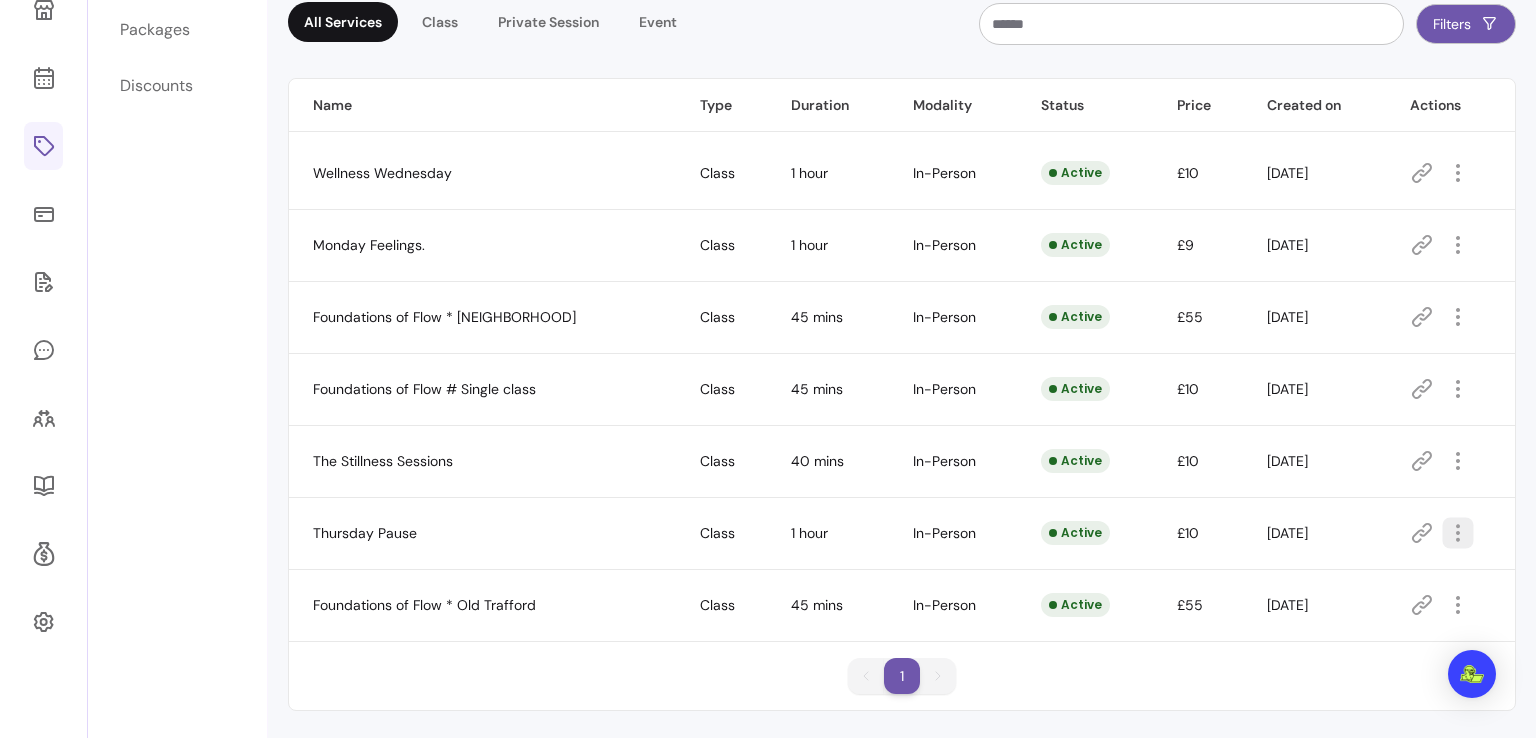 click 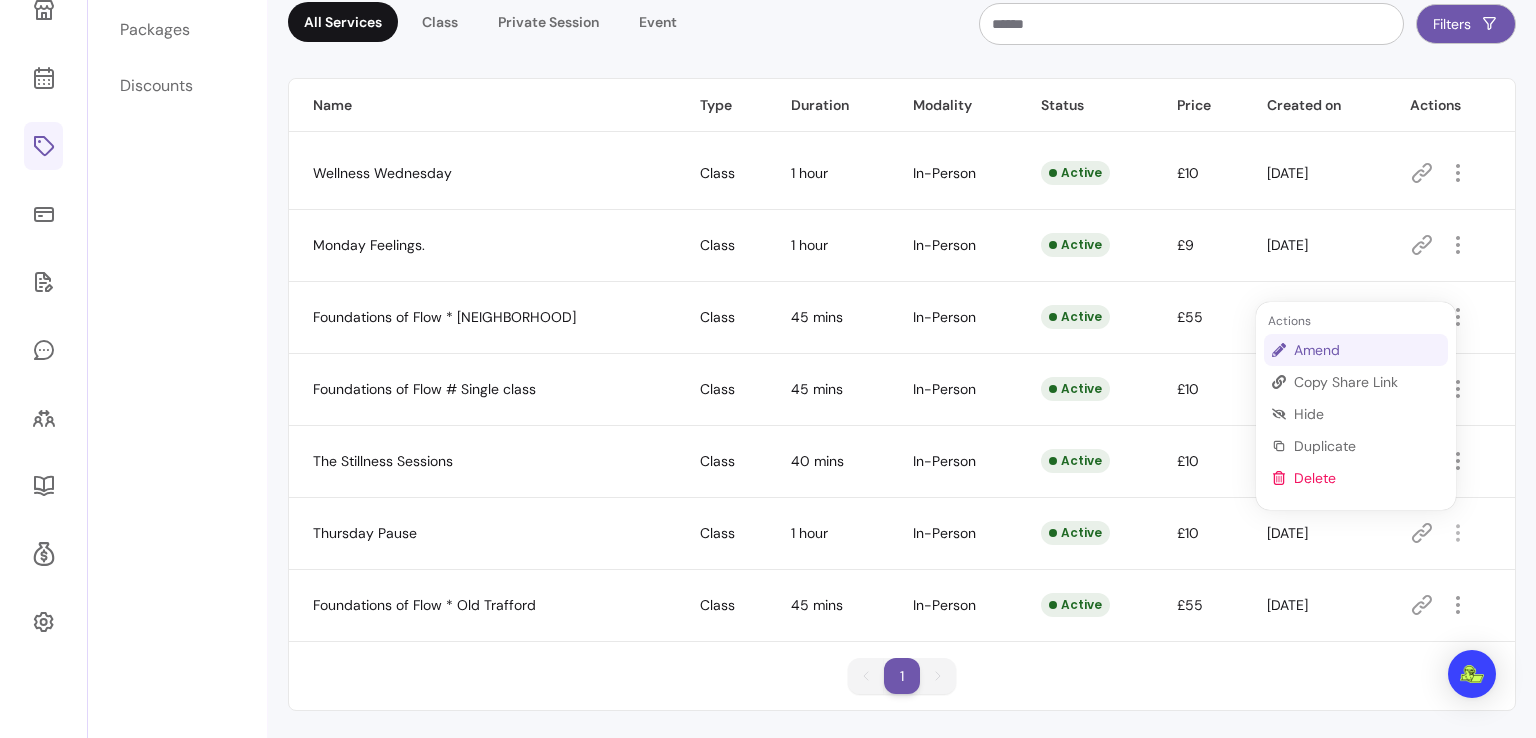 click on "Amend" at bounding box center (1367, 350) 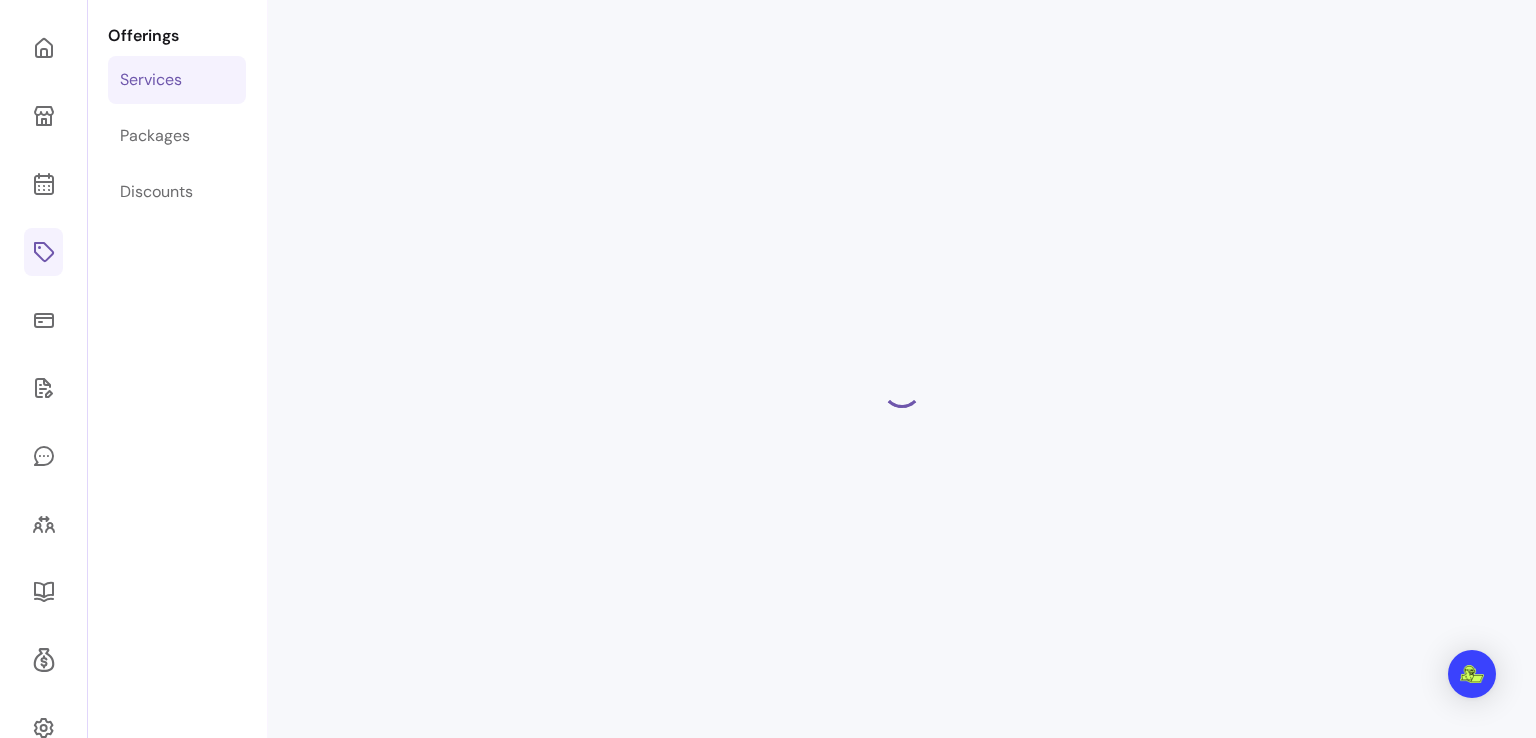 scroll, scrollTop: 124, scrollLeft: 0, axis: vertical 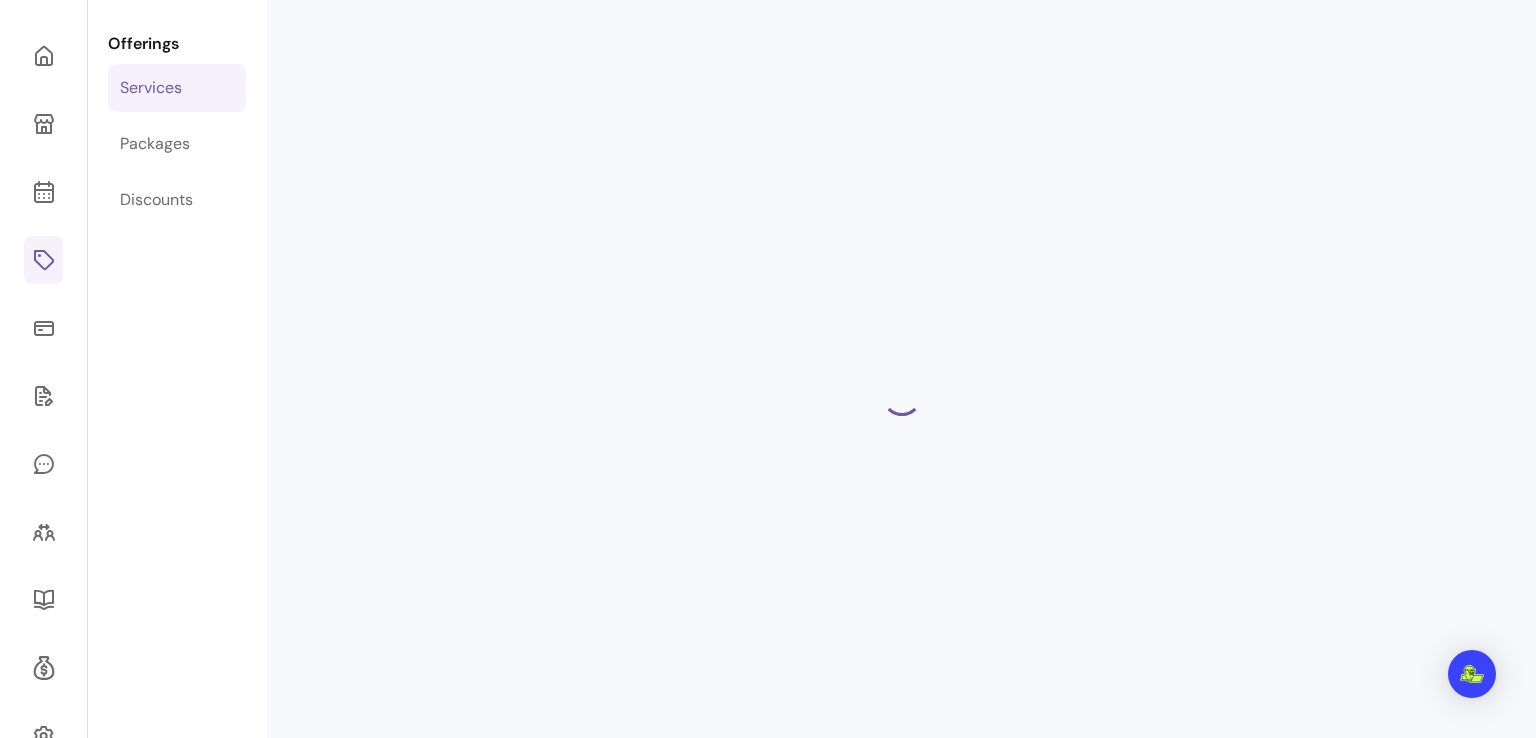select on "**" 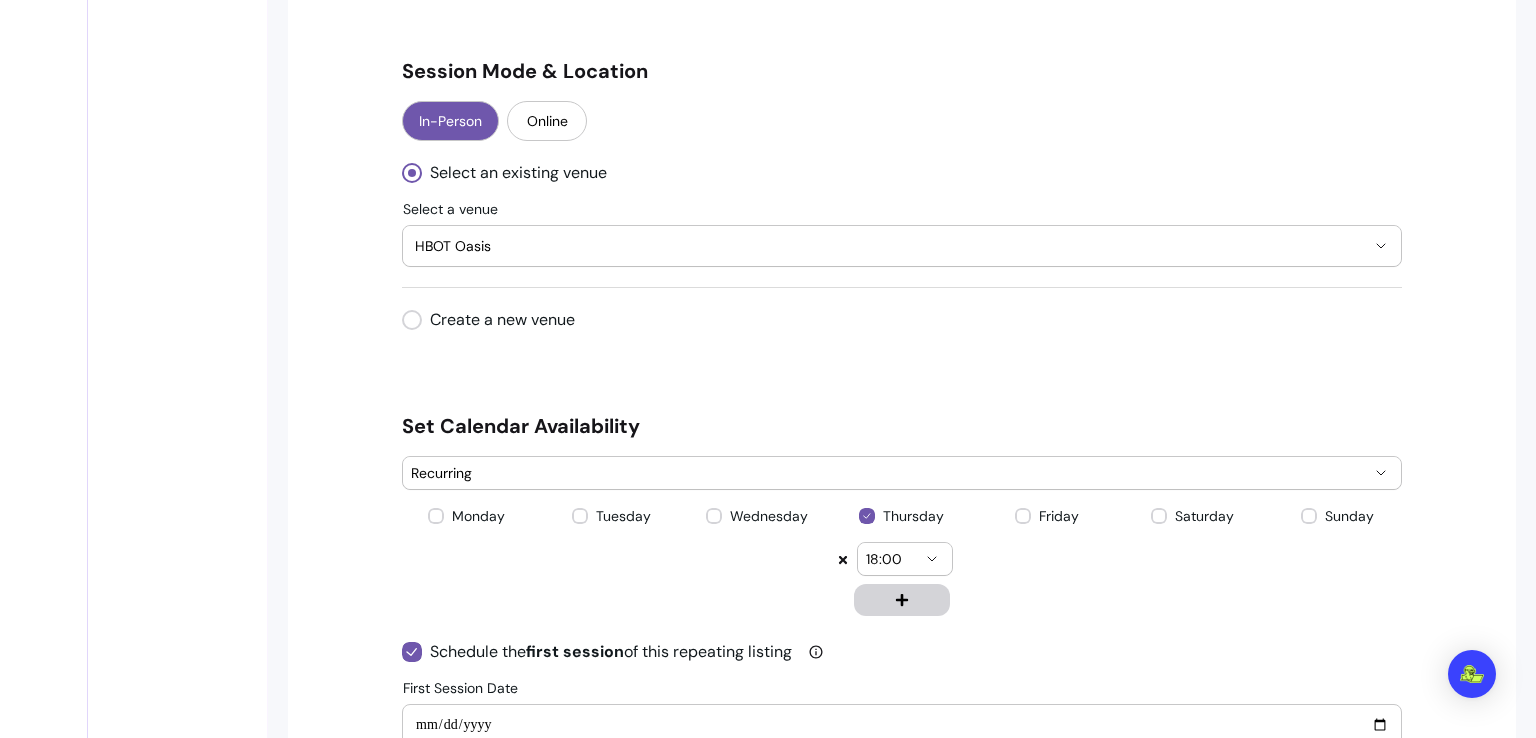 scroll, scrollTop: 346, scrollLeft: 0, axis: vertical 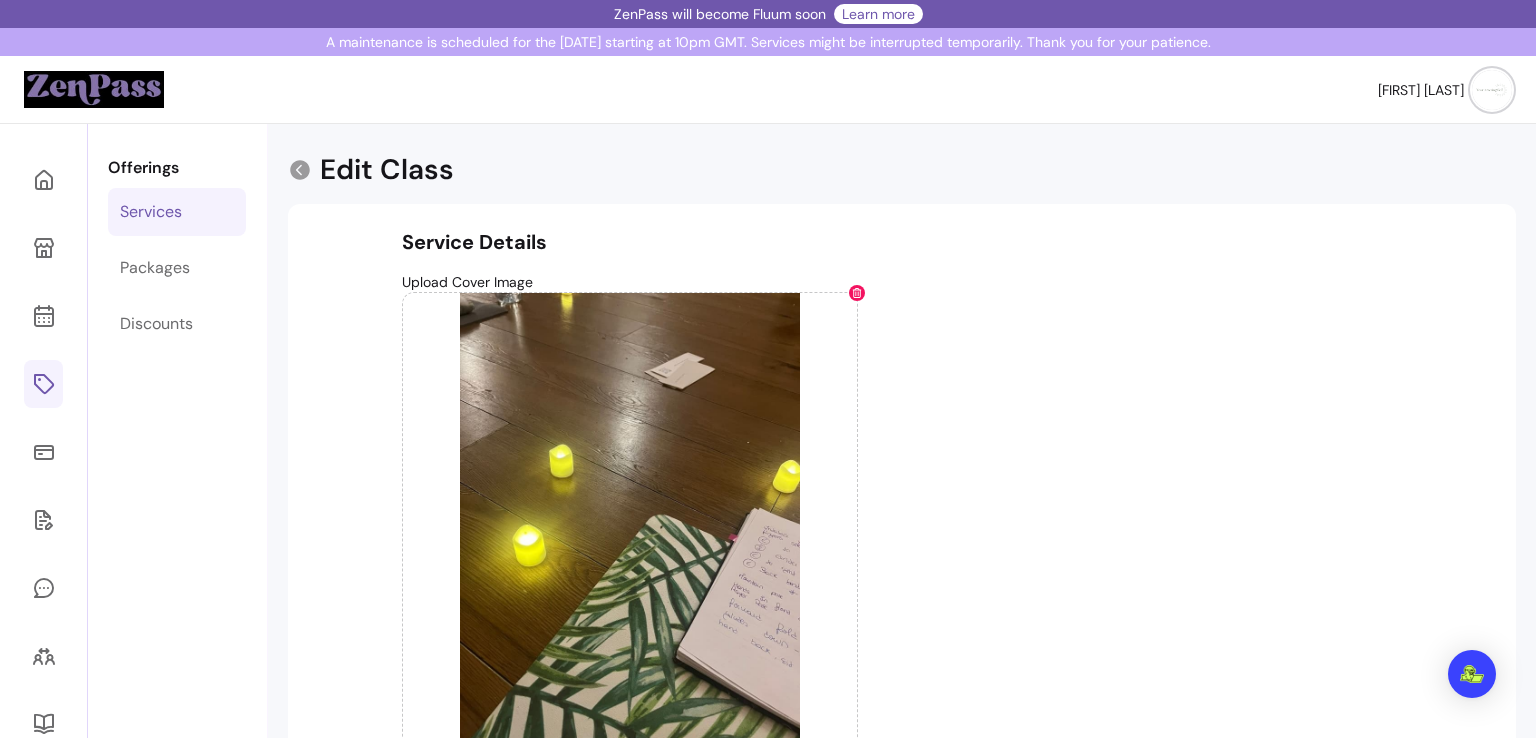 click on "Services" at bounding box center [151, 212] 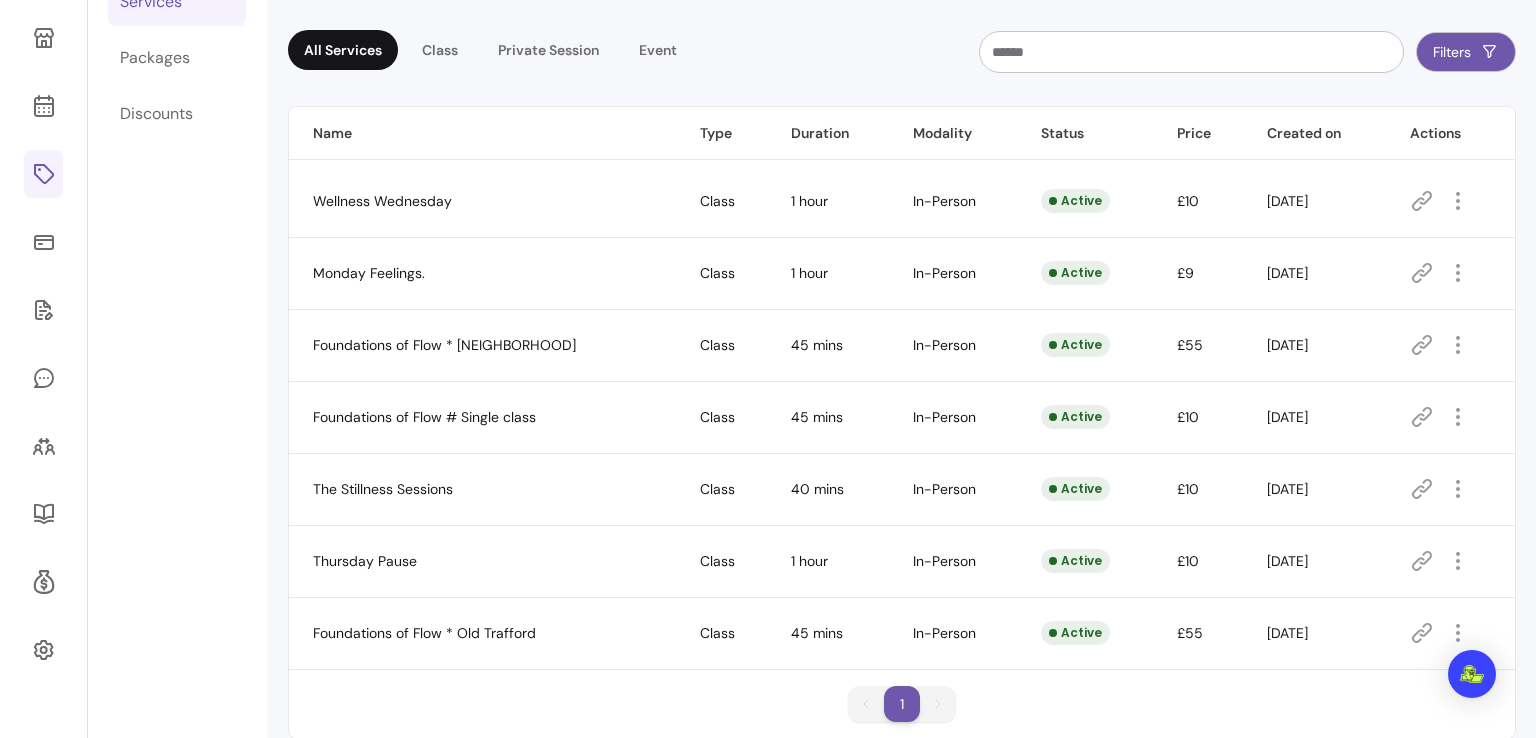 scroll, scrollTop: 238, scrollLeft: 0, axis: vertical 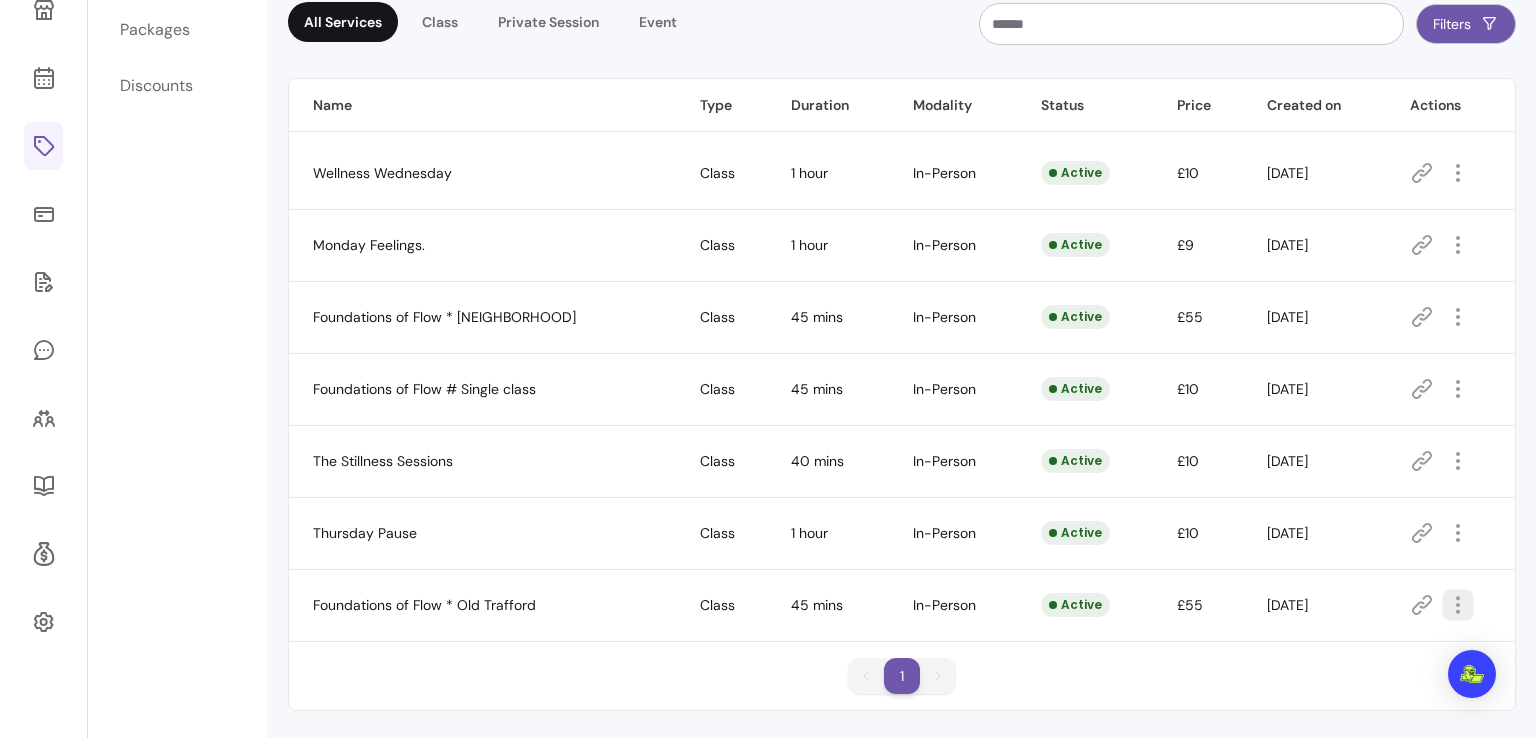 click 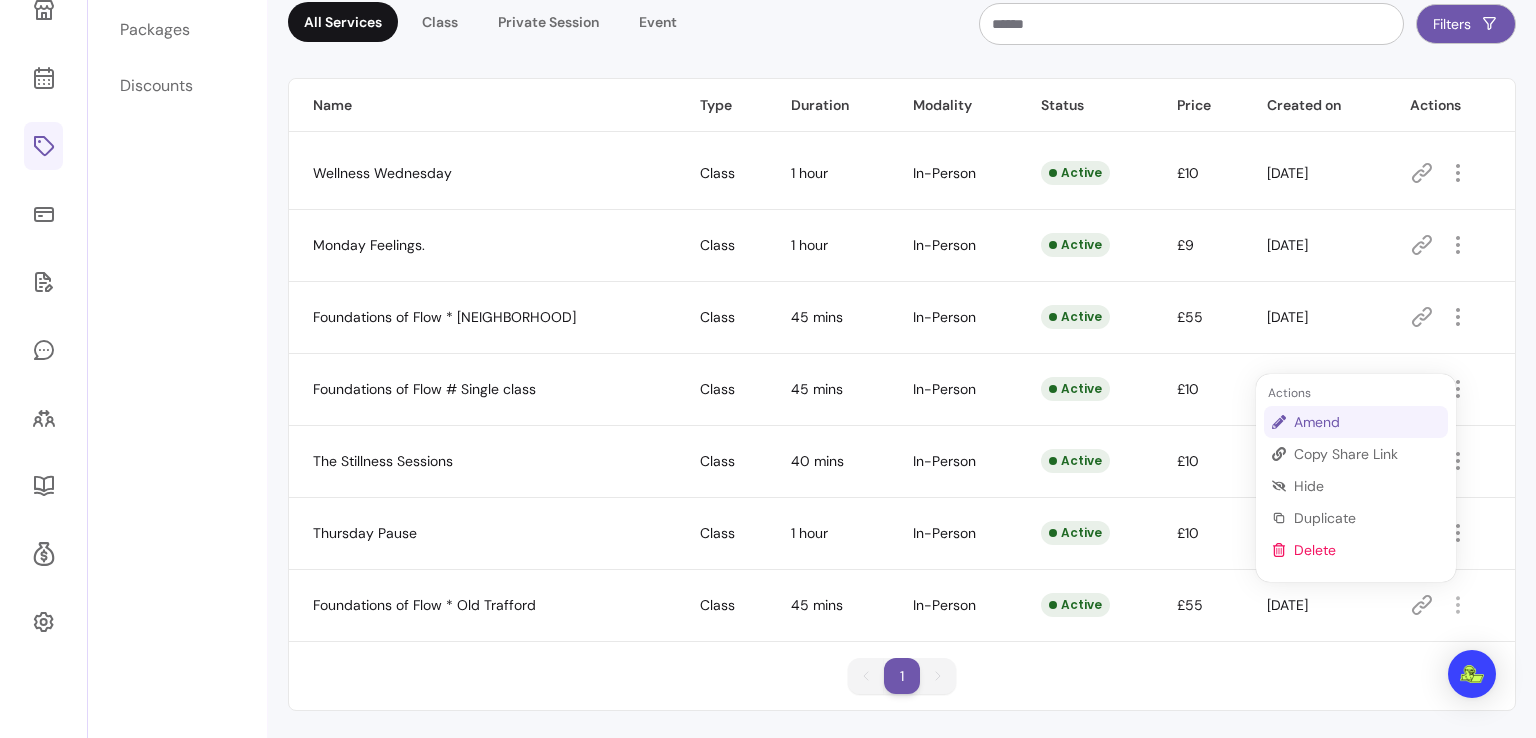 click on "Amend" at bounding box center (1367, 422) 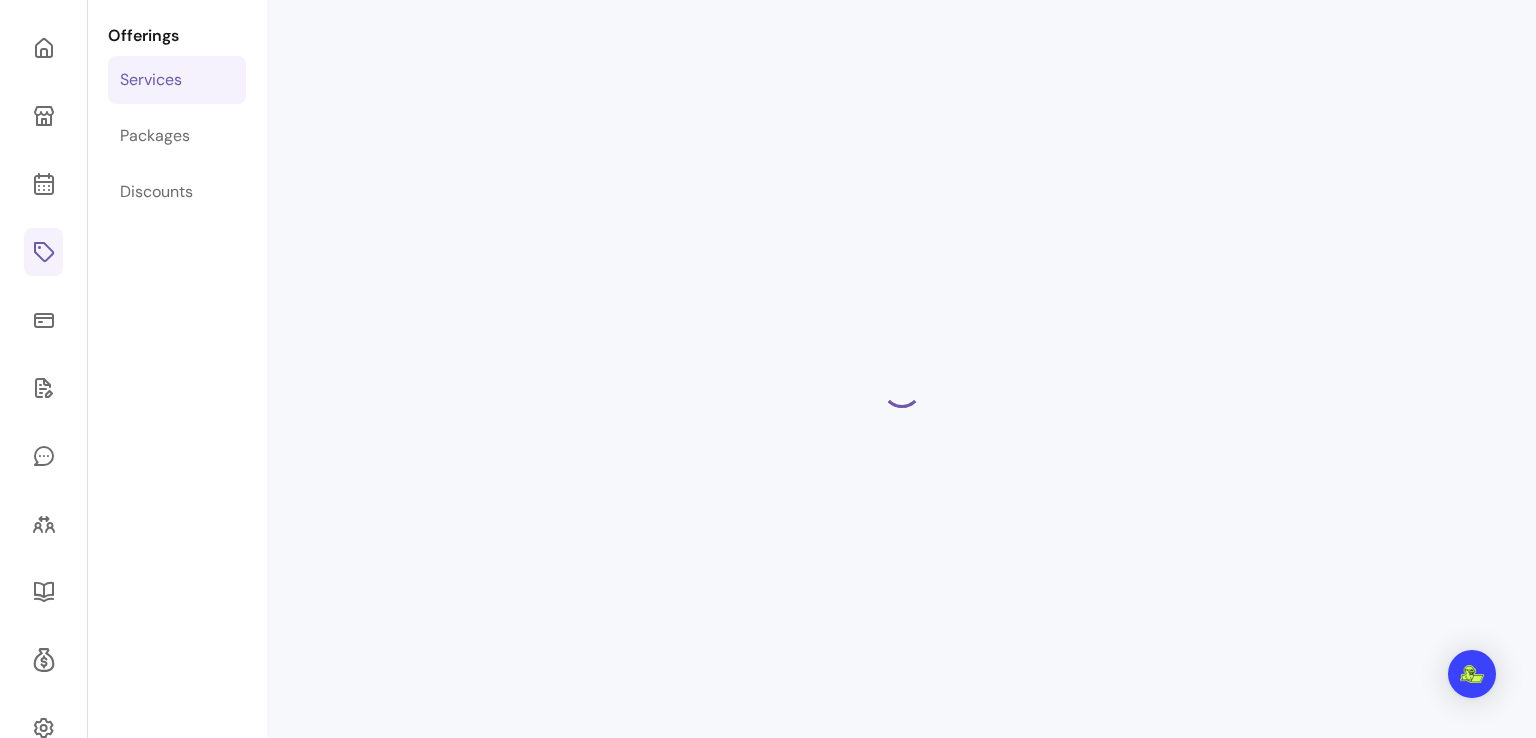 scroll, scrollTop: 124, scrollLeft: 0, axis: vertical 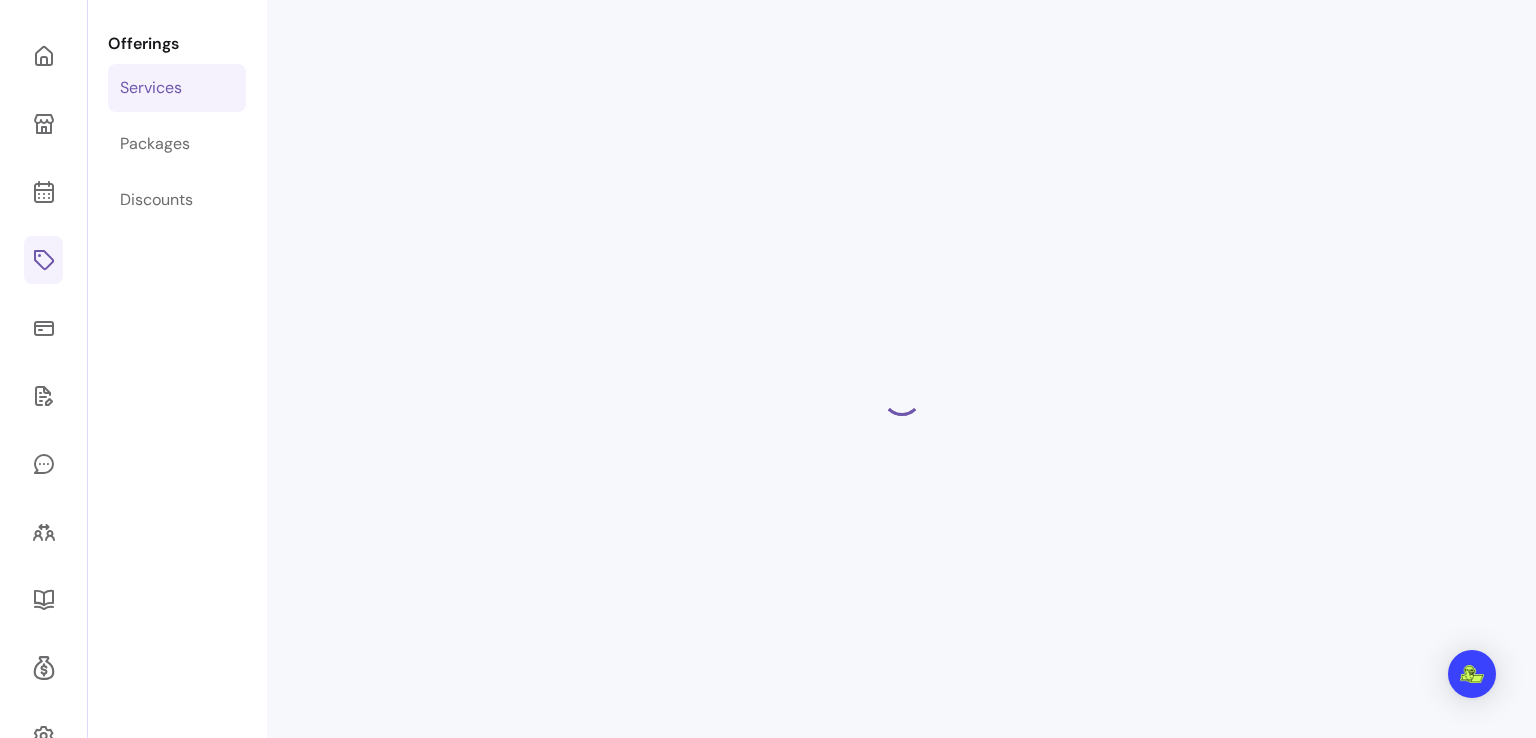 select on "**" 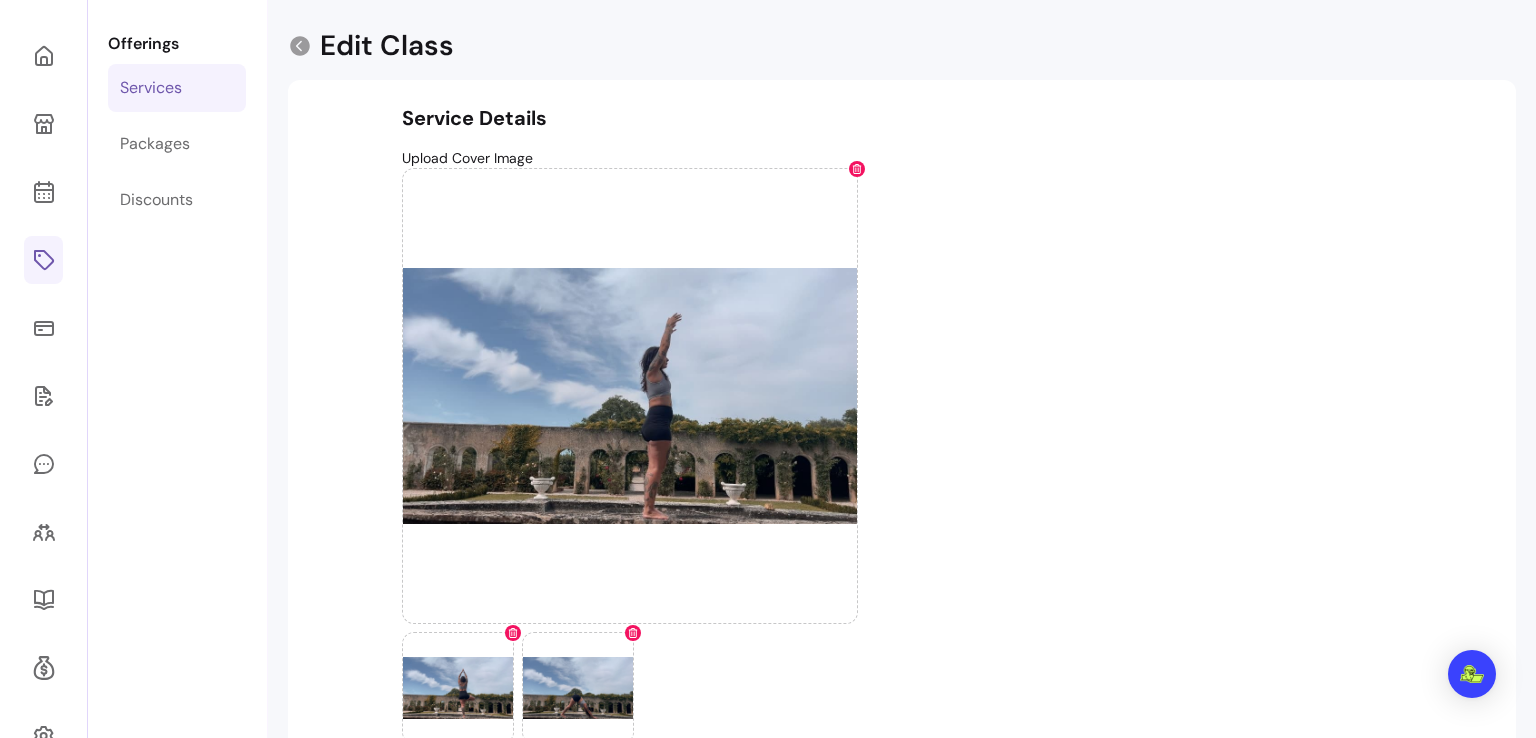 drag, startPoint x: 1535, startPoint y: 4, endPoint x: 996, endPoint y: 55, distance: 541.4074 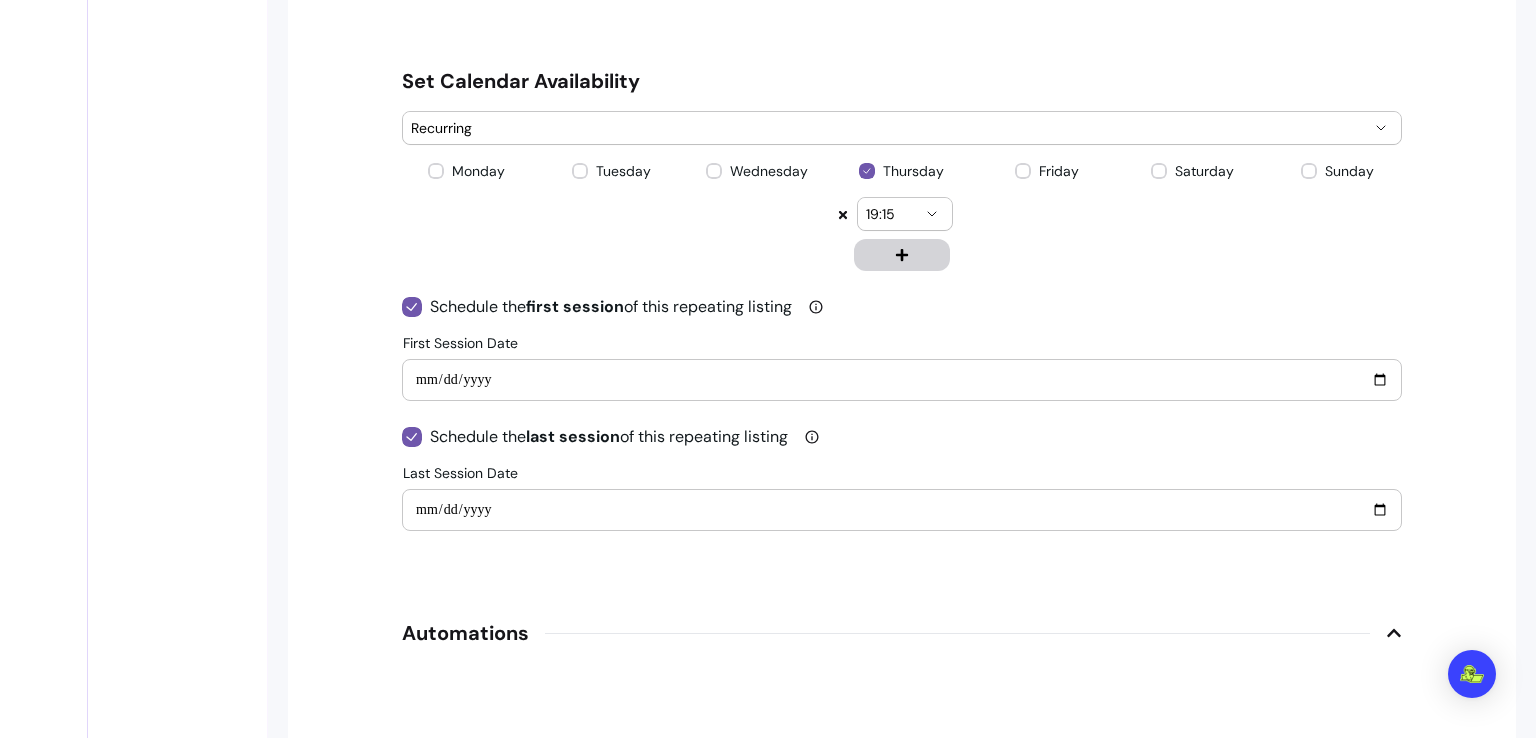 scroll, scrollTop: 2321, scrollLeft: 0, axis: vertical 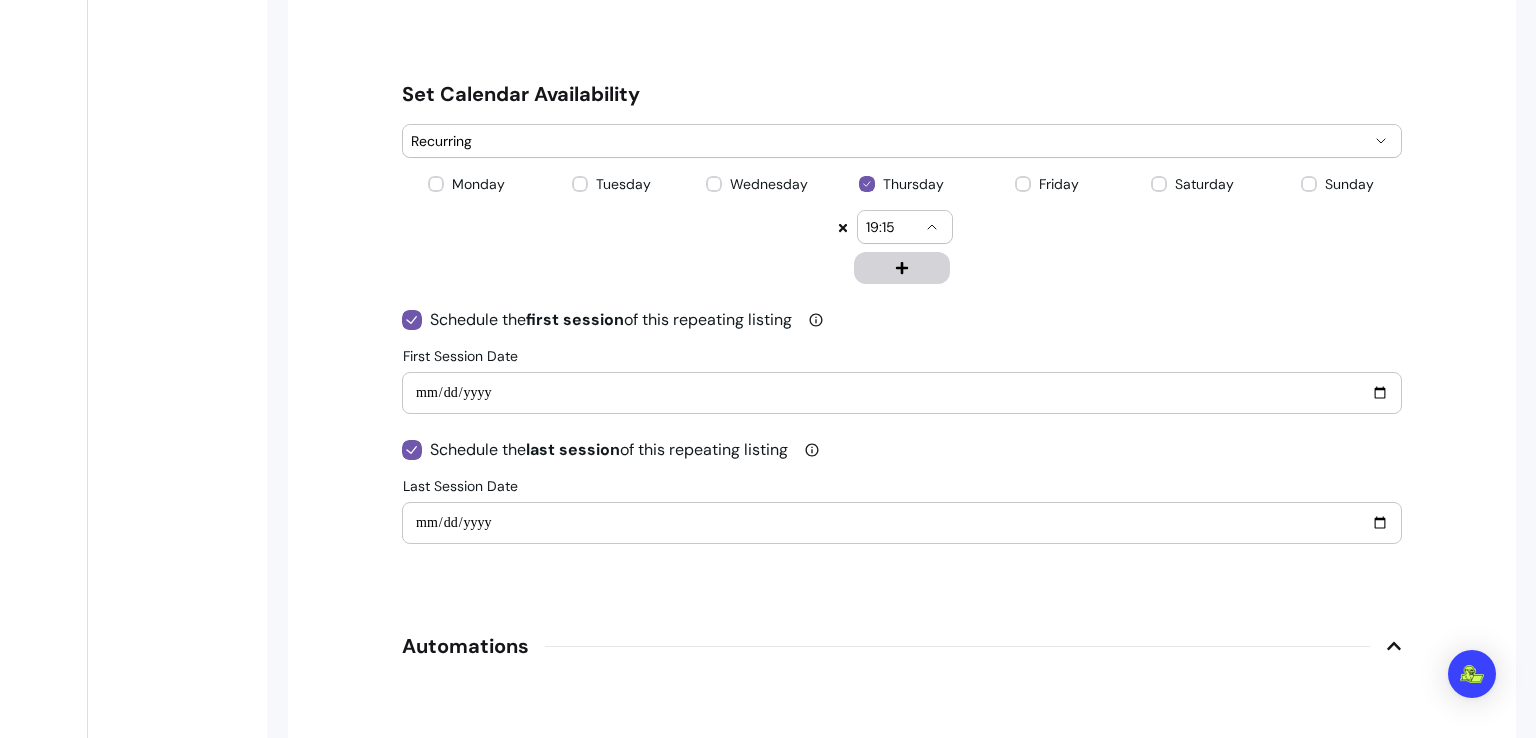 click on "19:15" at bounding box center [905, 227] 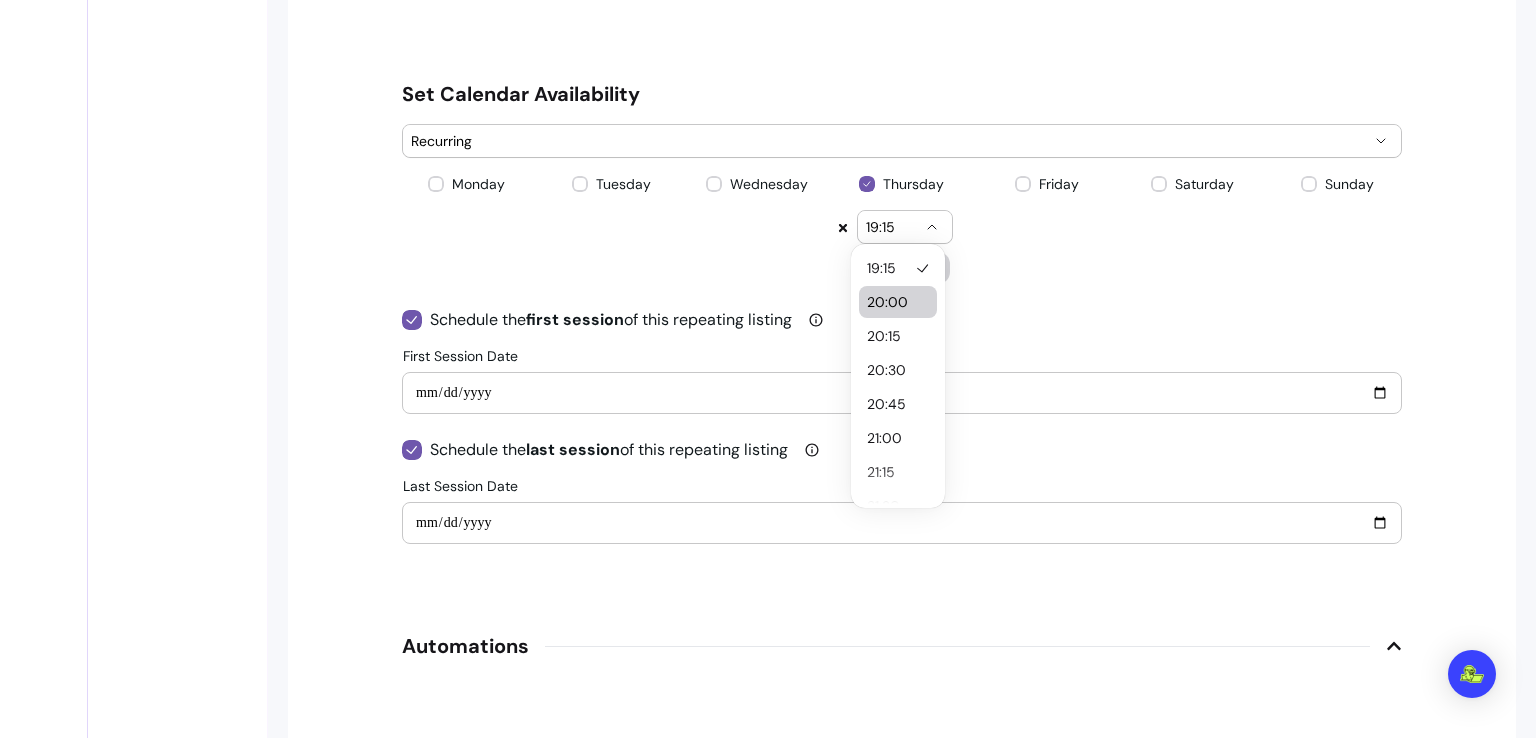 select on "*****" 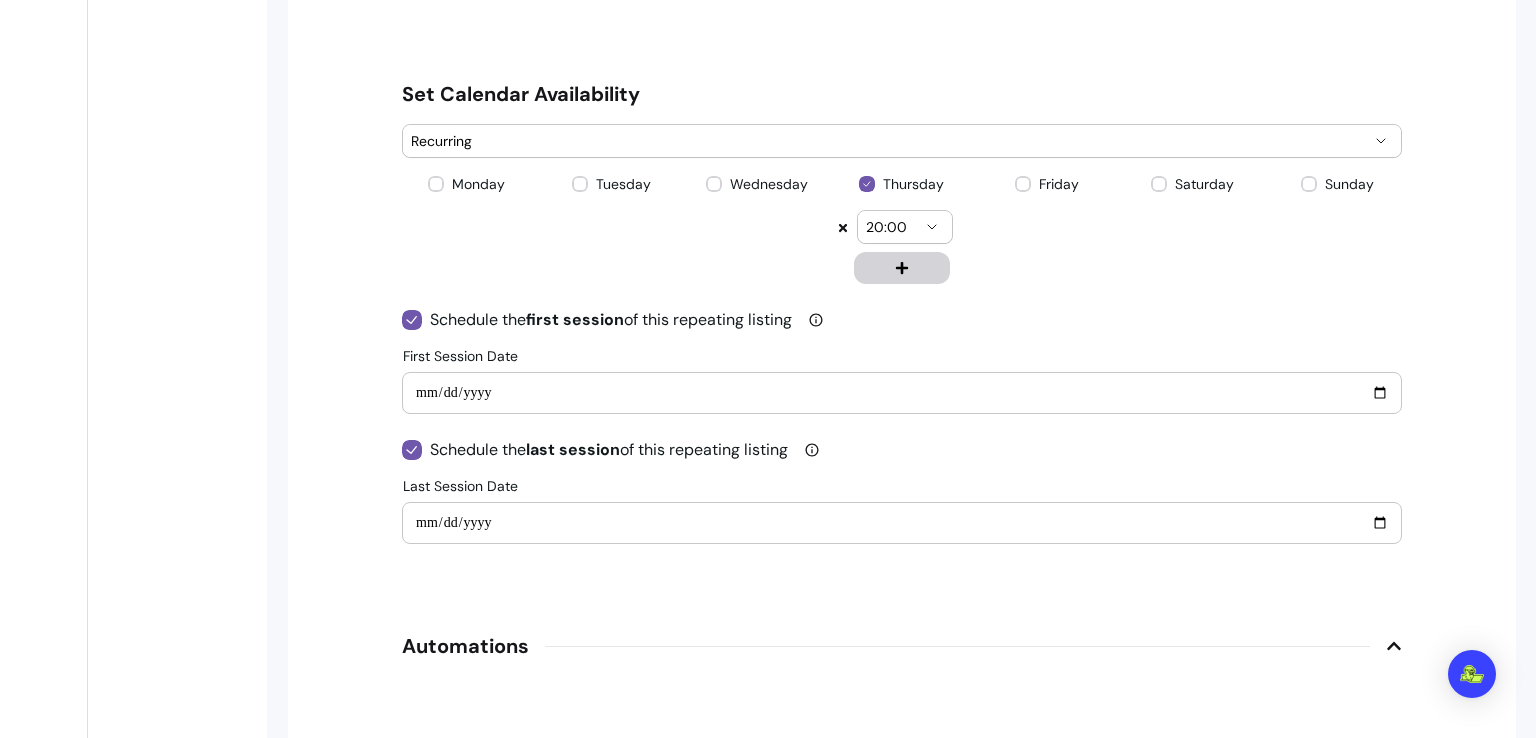 scroll, scrollTop: 2365, scrollLeft: 0, axis: vertical 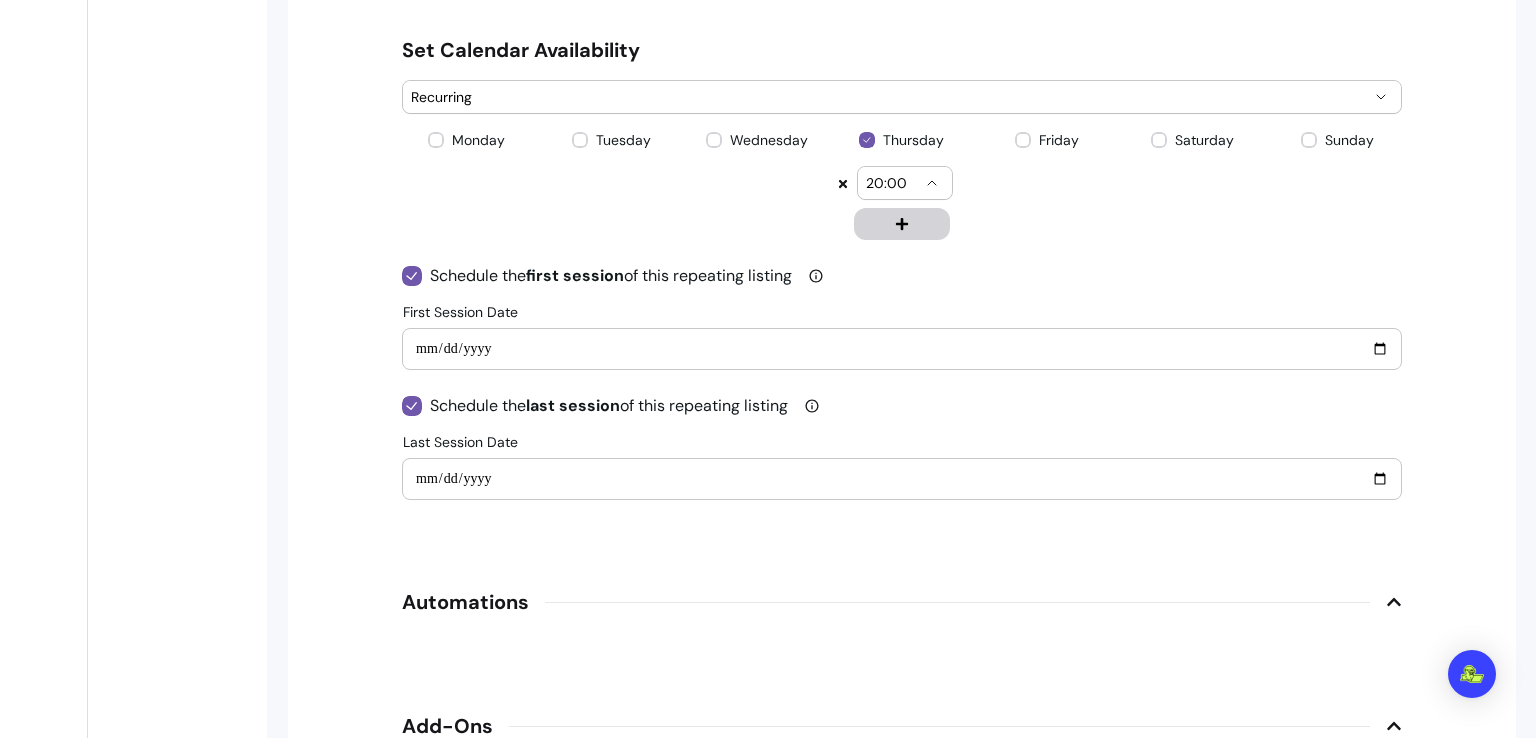 click 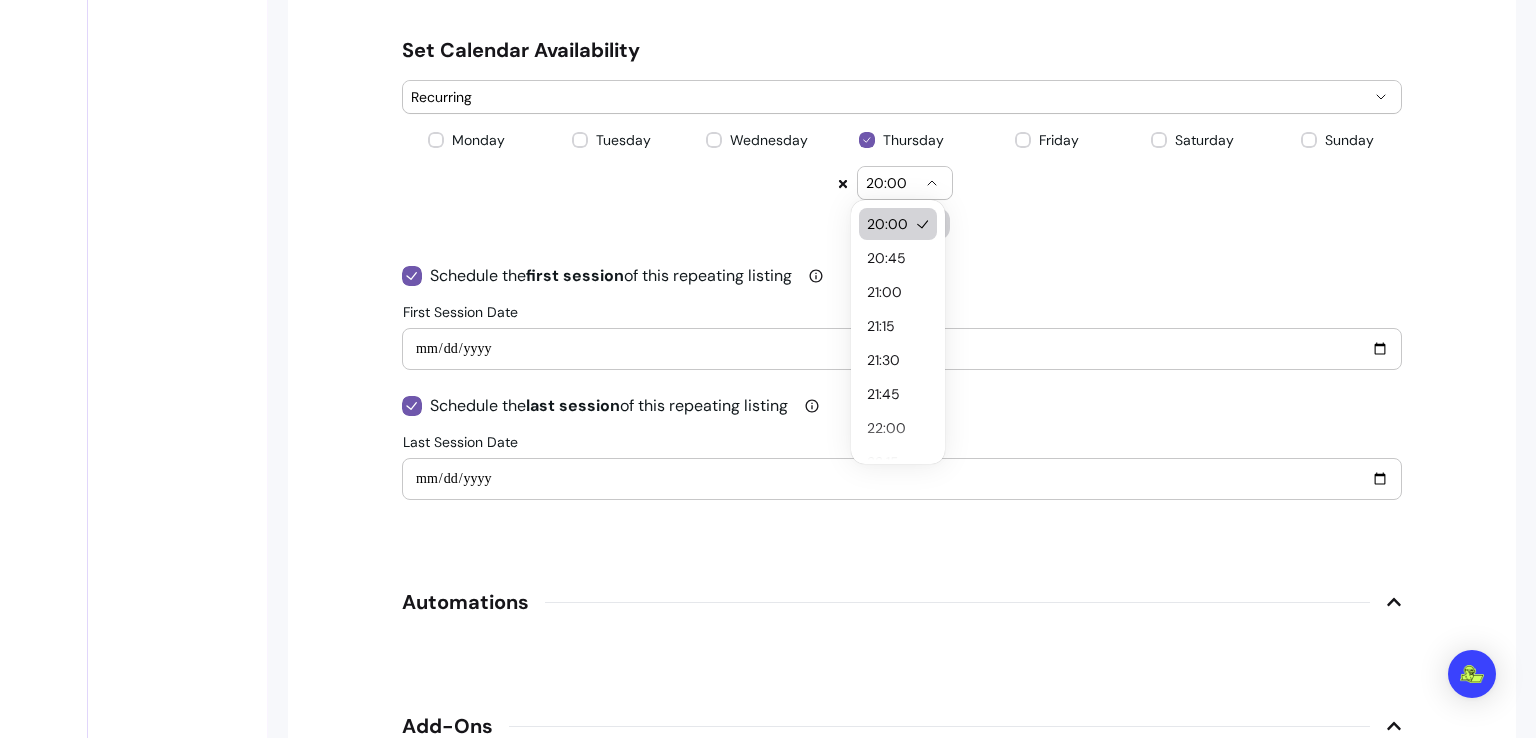 click on "20:00" at bounding box center (898, 224) 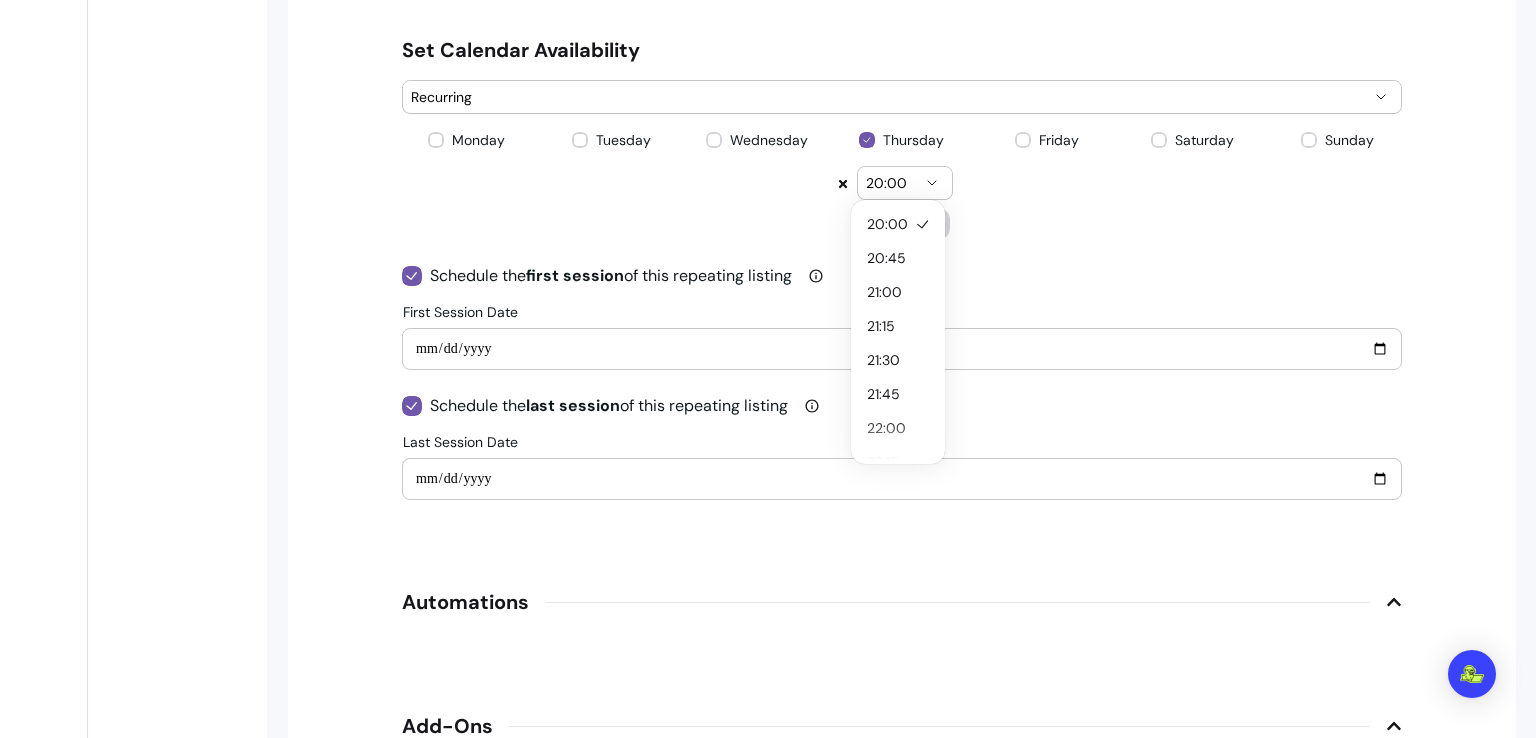 drag, startPoint x: 898, startPoint y: 240, endPoint x: 776, endPoint y: 244, distance: 122.06556 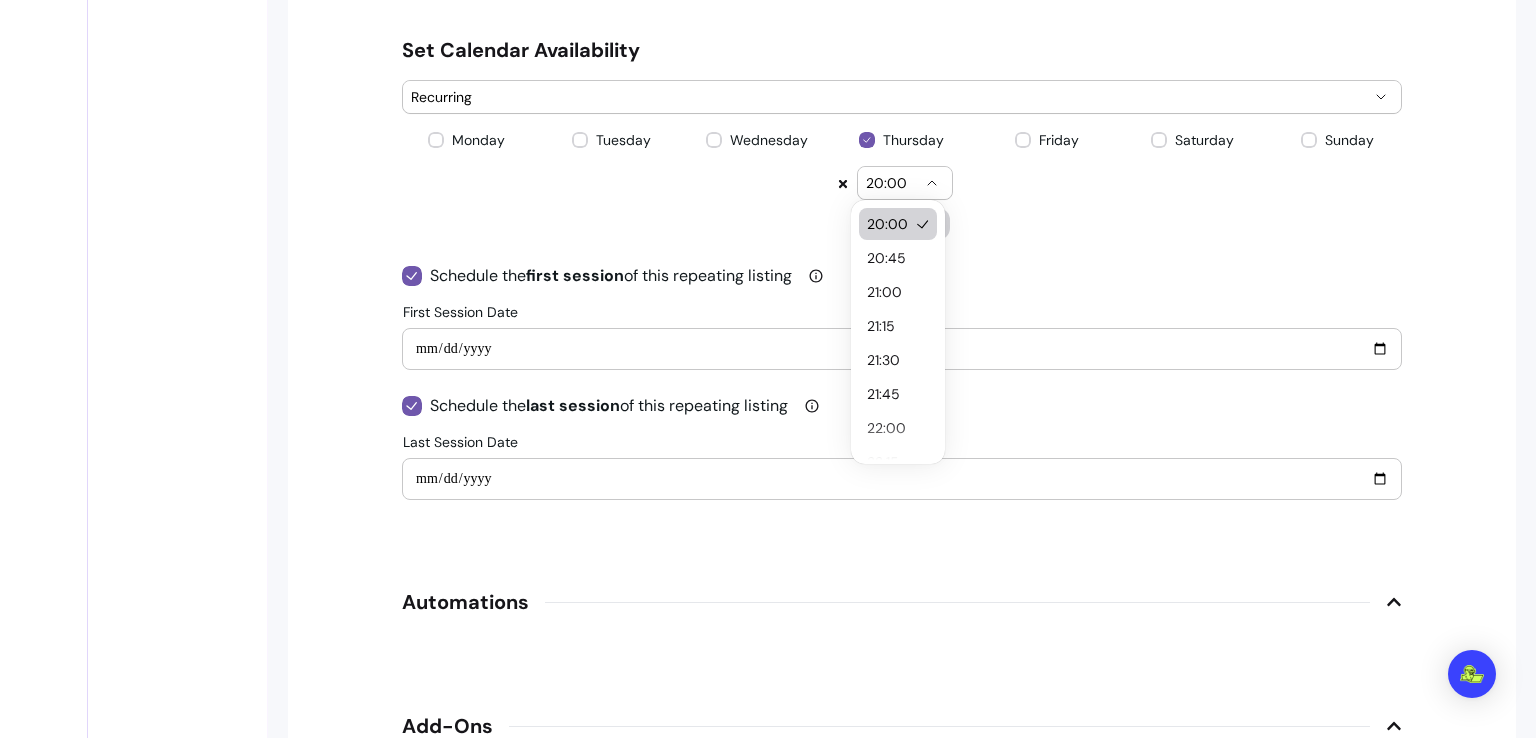 click 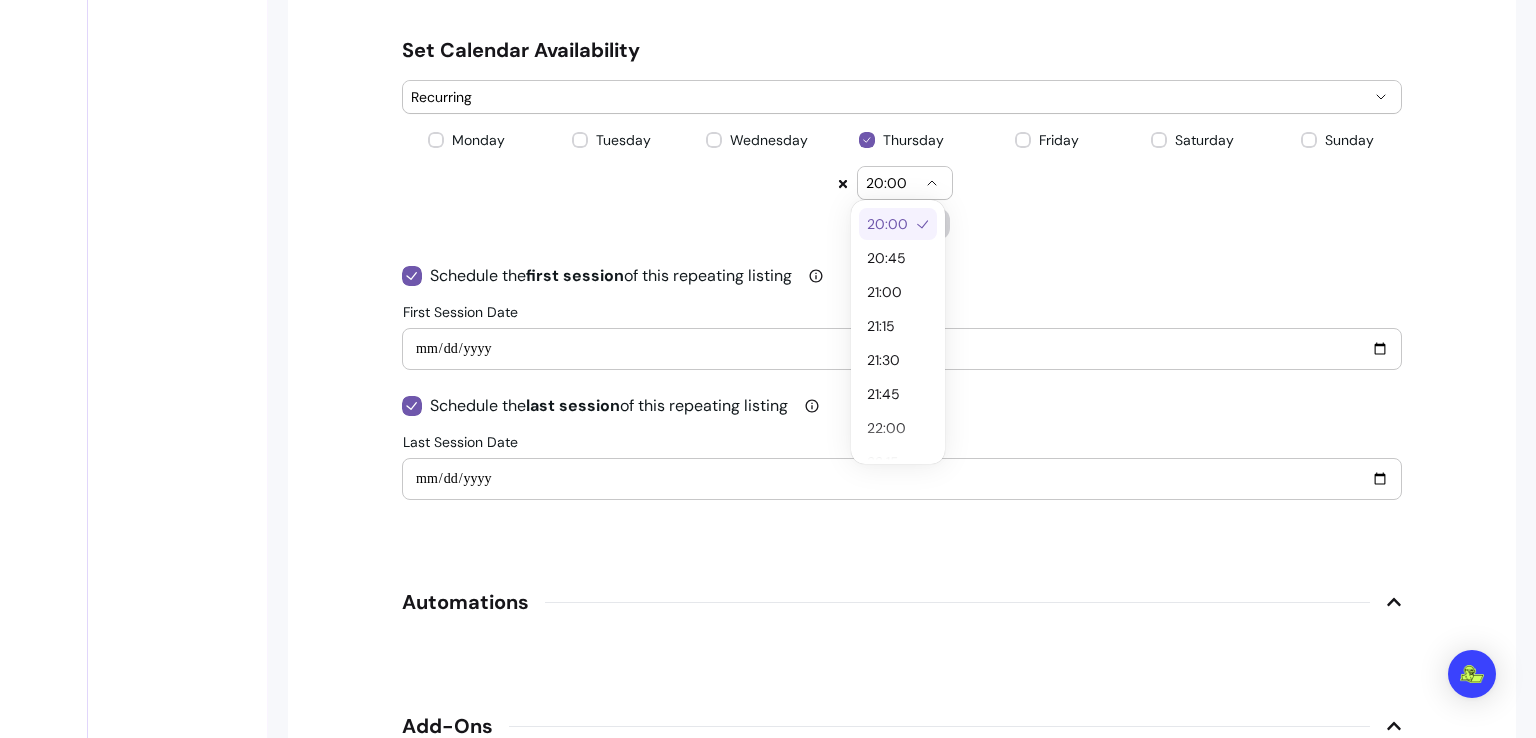 type 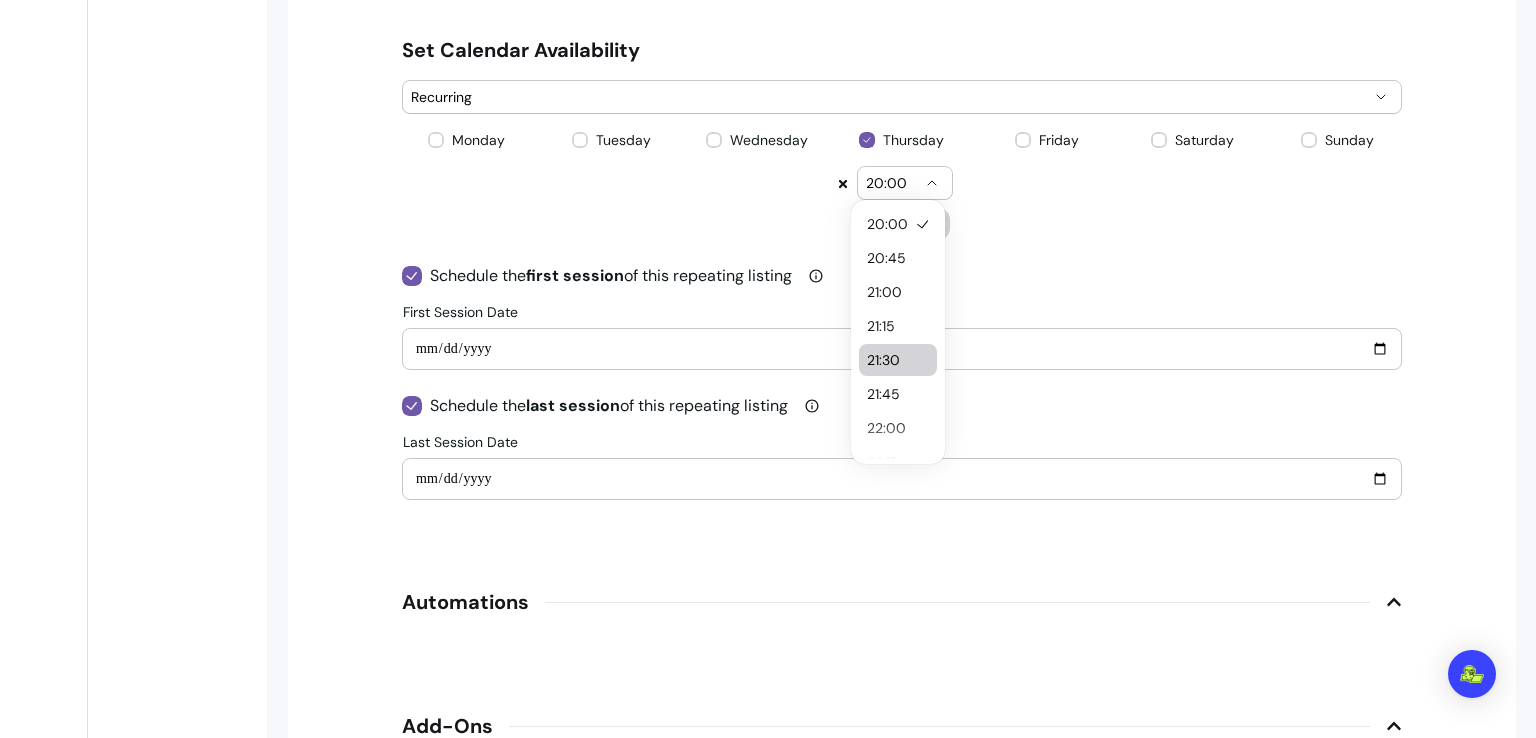 select on "*****" 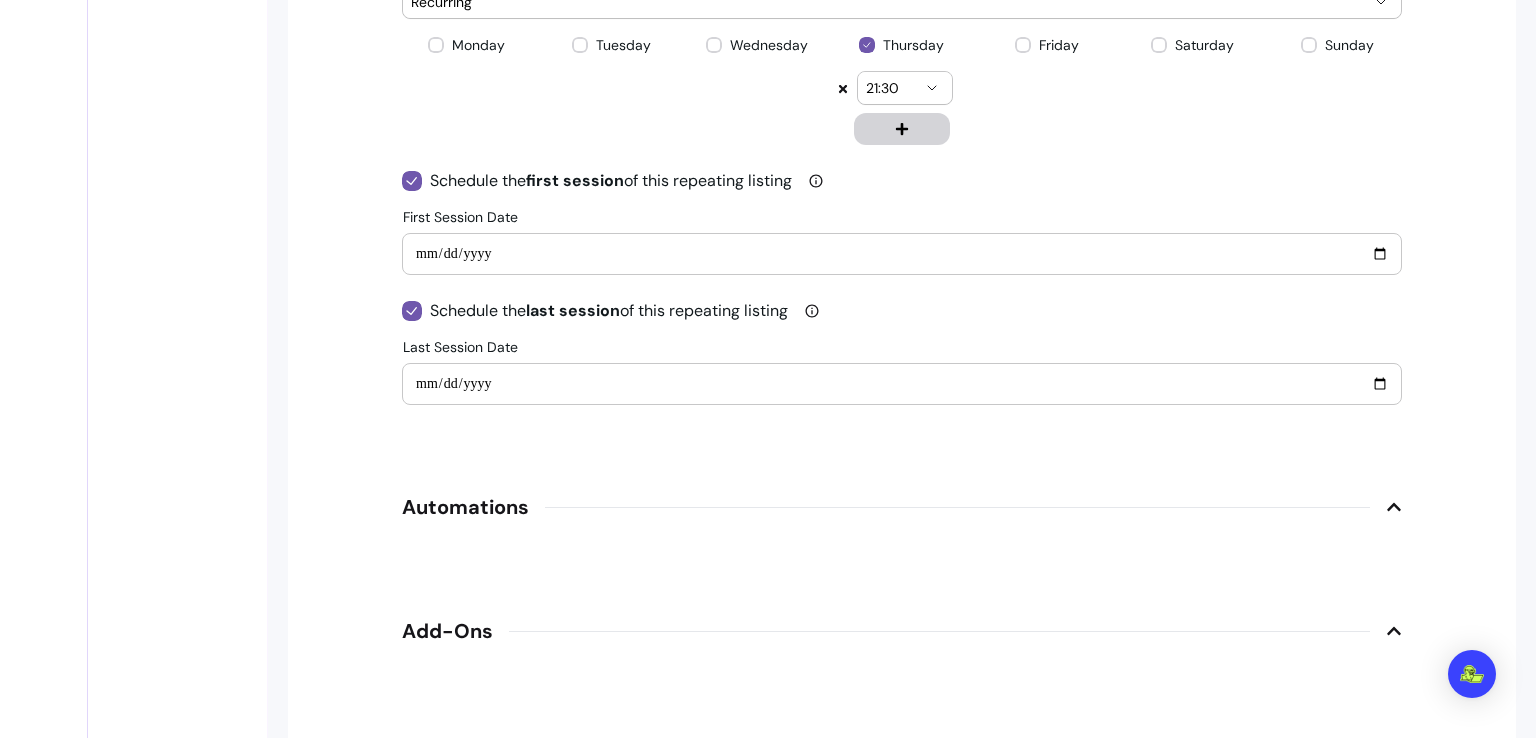 scroll, scrollTop: 2469, scrollLeft: 0, axis: vertical 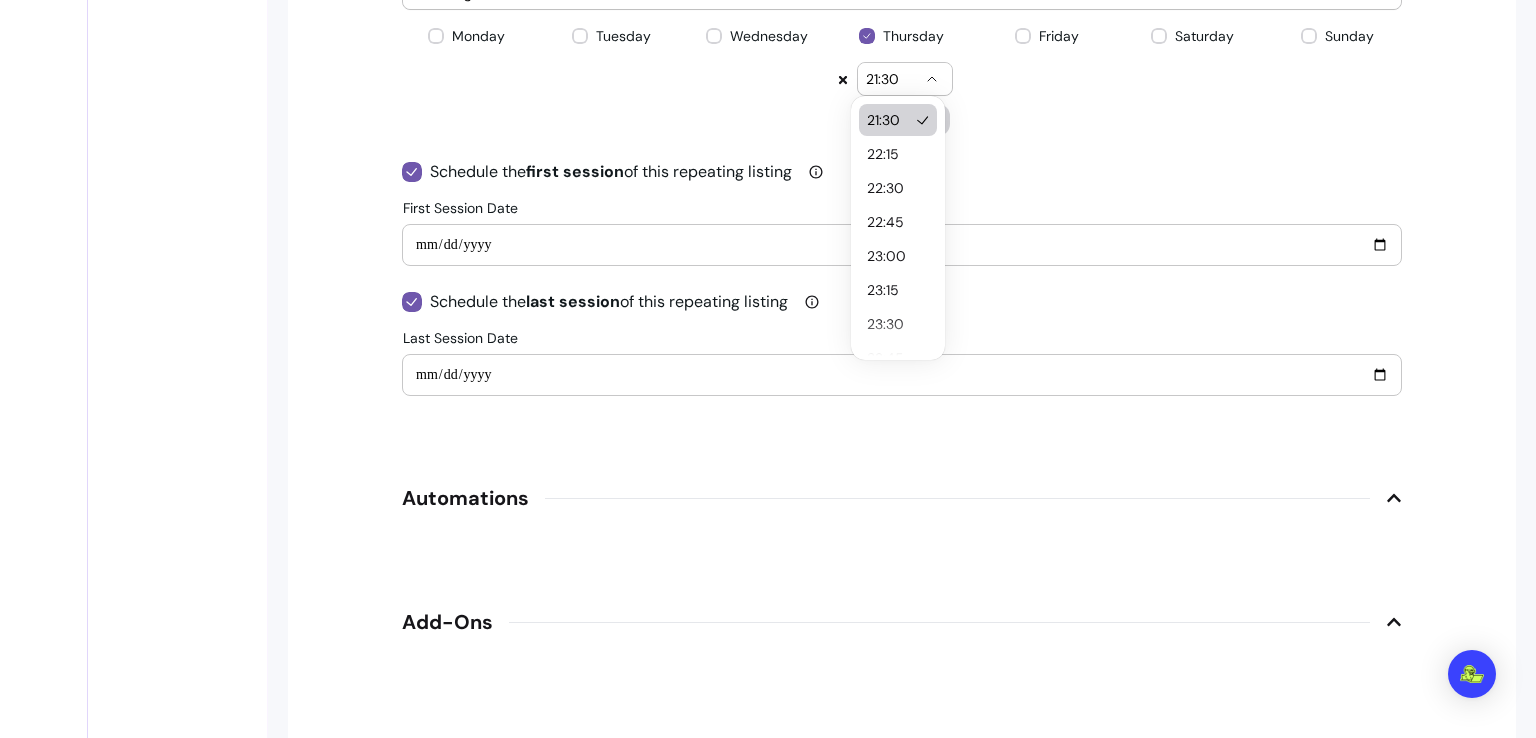 click on "21:30" at bounding box center (905, 79) 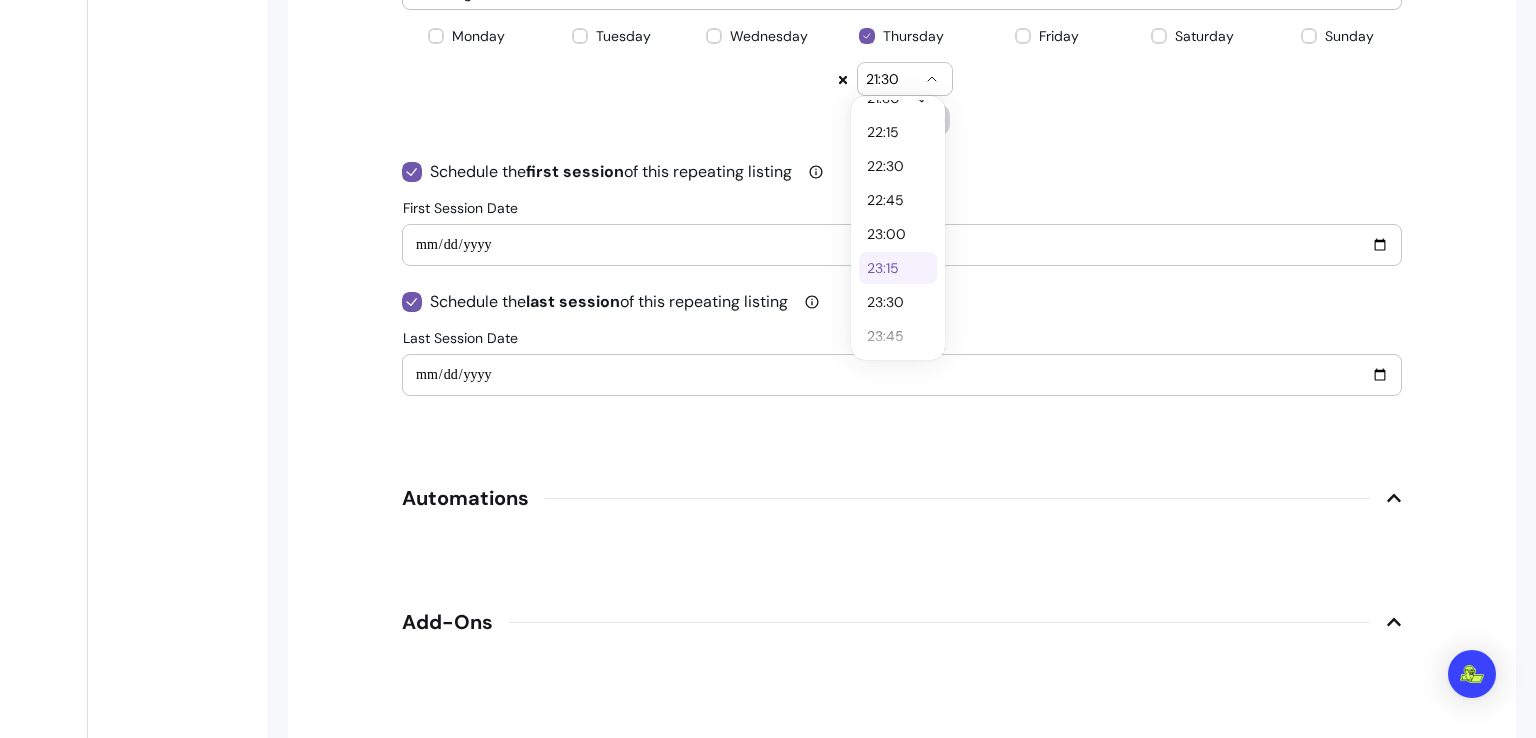 scroll, scrollTop: 0, scrollLeft: 0, axis: both 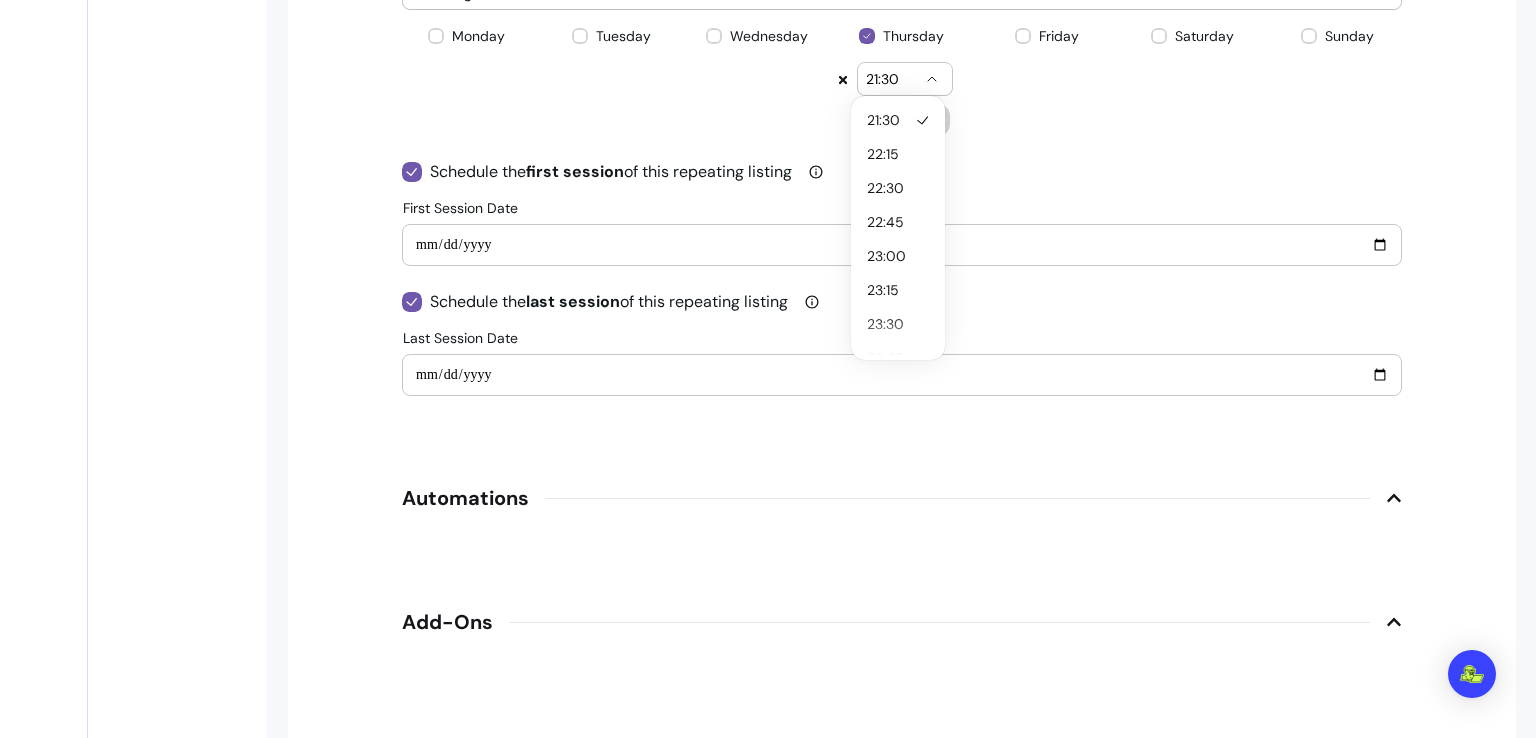 drag, startPoint x: 937, startPoint y: 203, endPoint x: 985, endPoint y: 158, distance: 65.795135 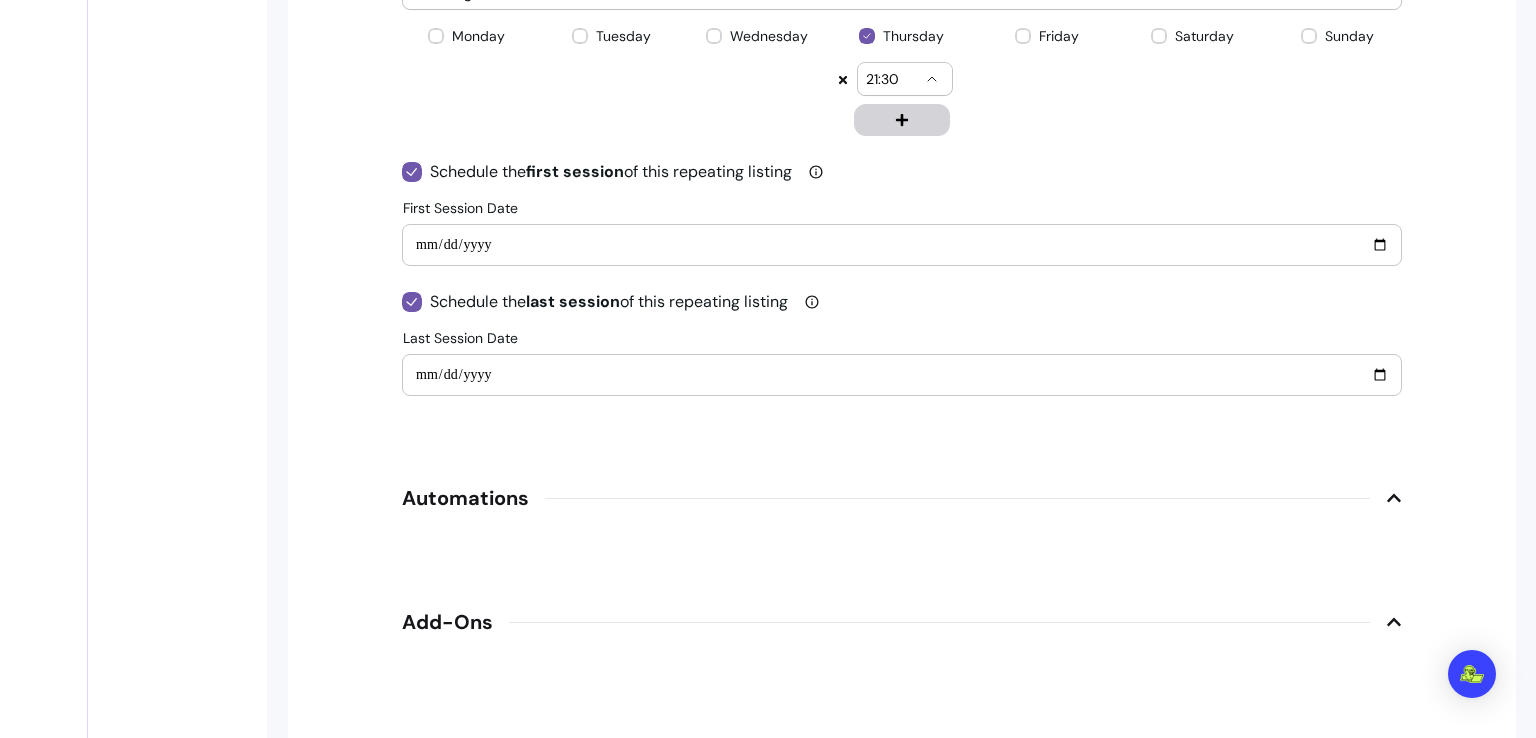 click 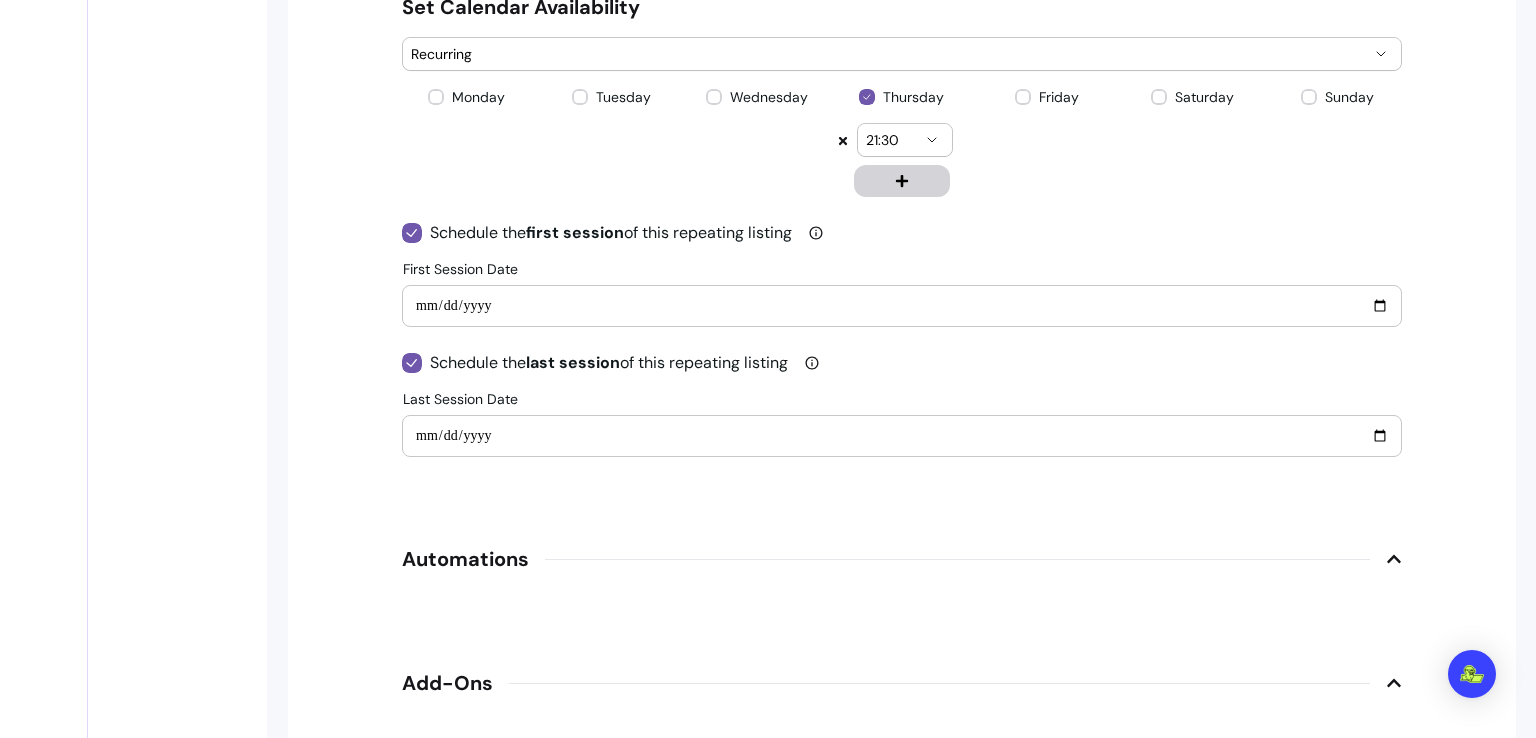 scroll, scrollTop: 2409, scrollLeft: 0, axis: vertical 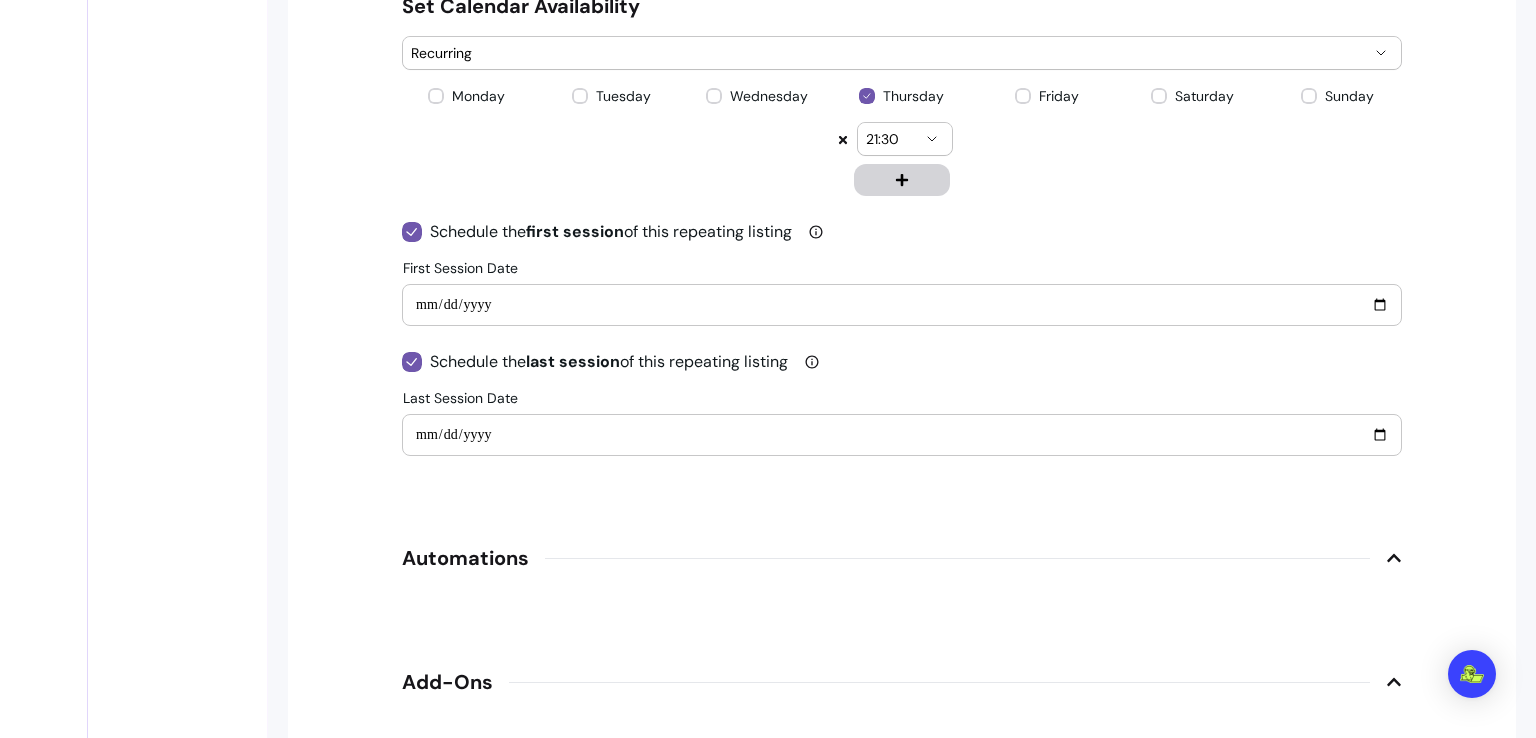 click 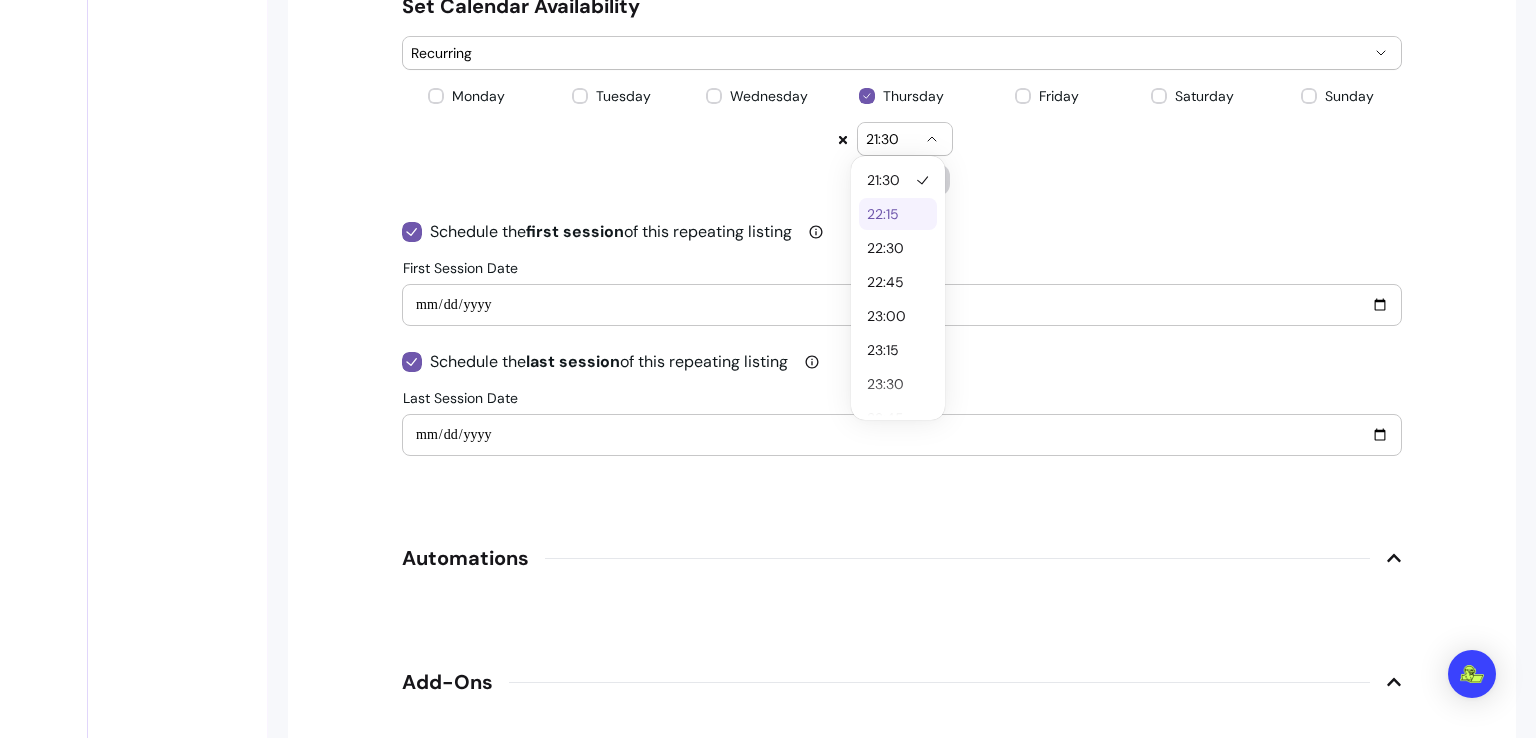 type 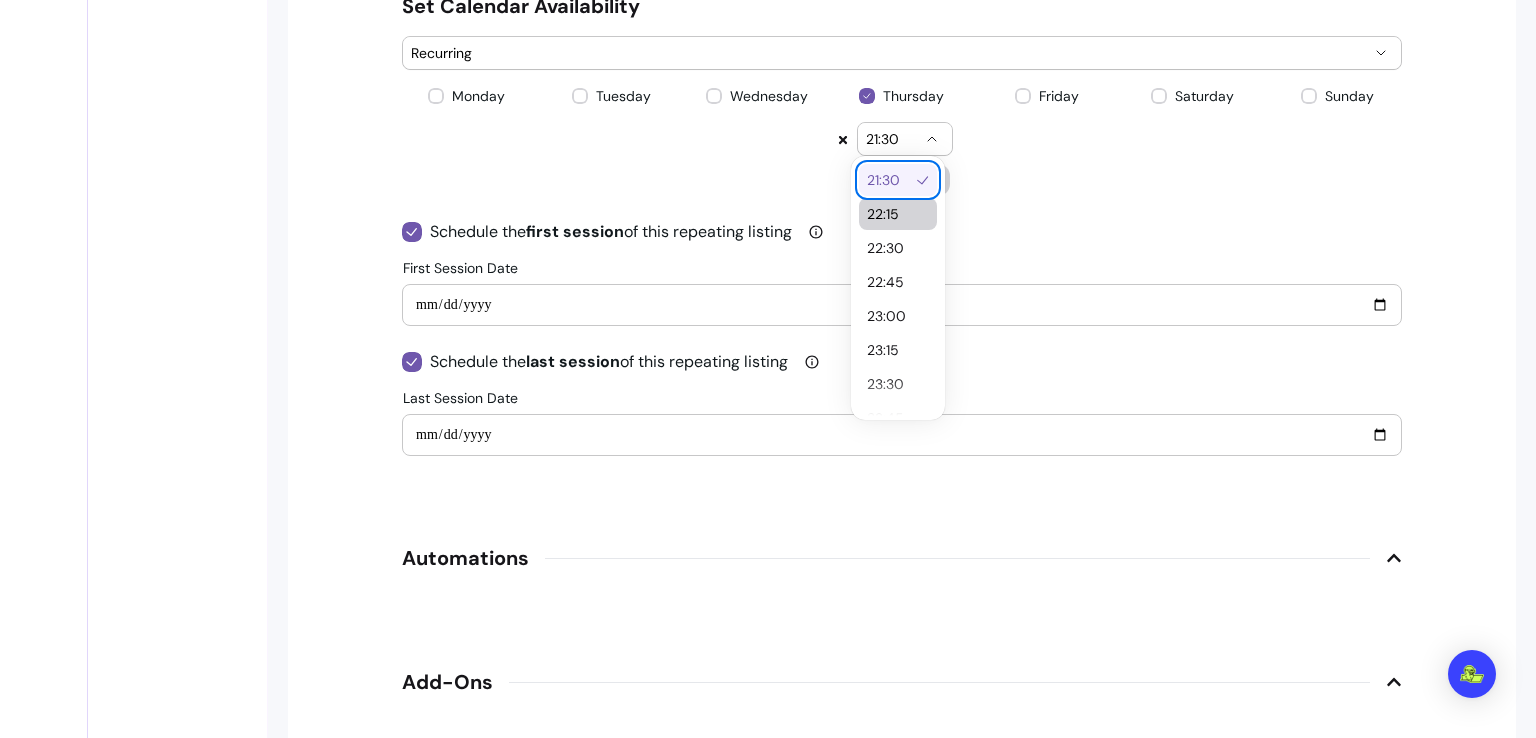 type 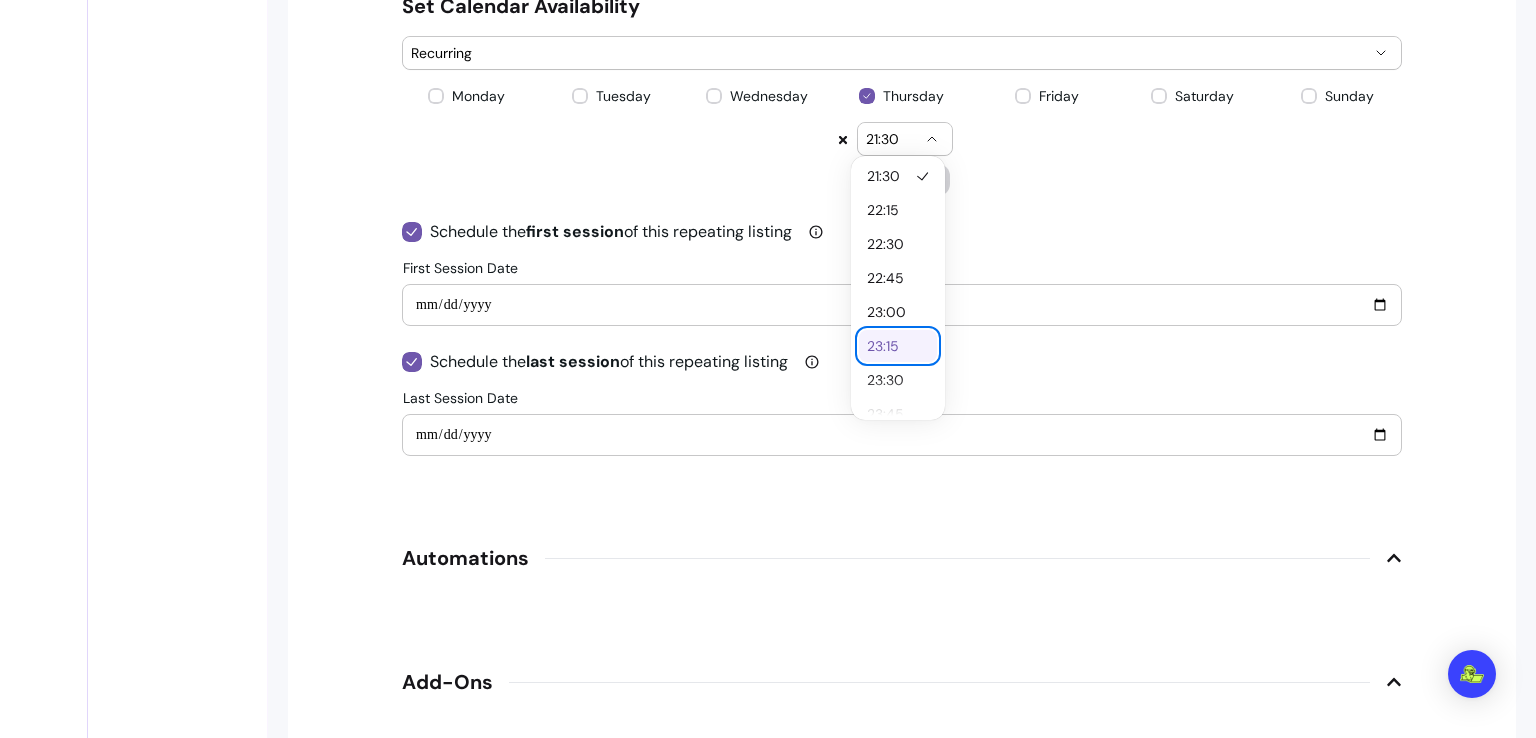 scroll, scrollTop: 0, scrollLeft: 0, axis: both 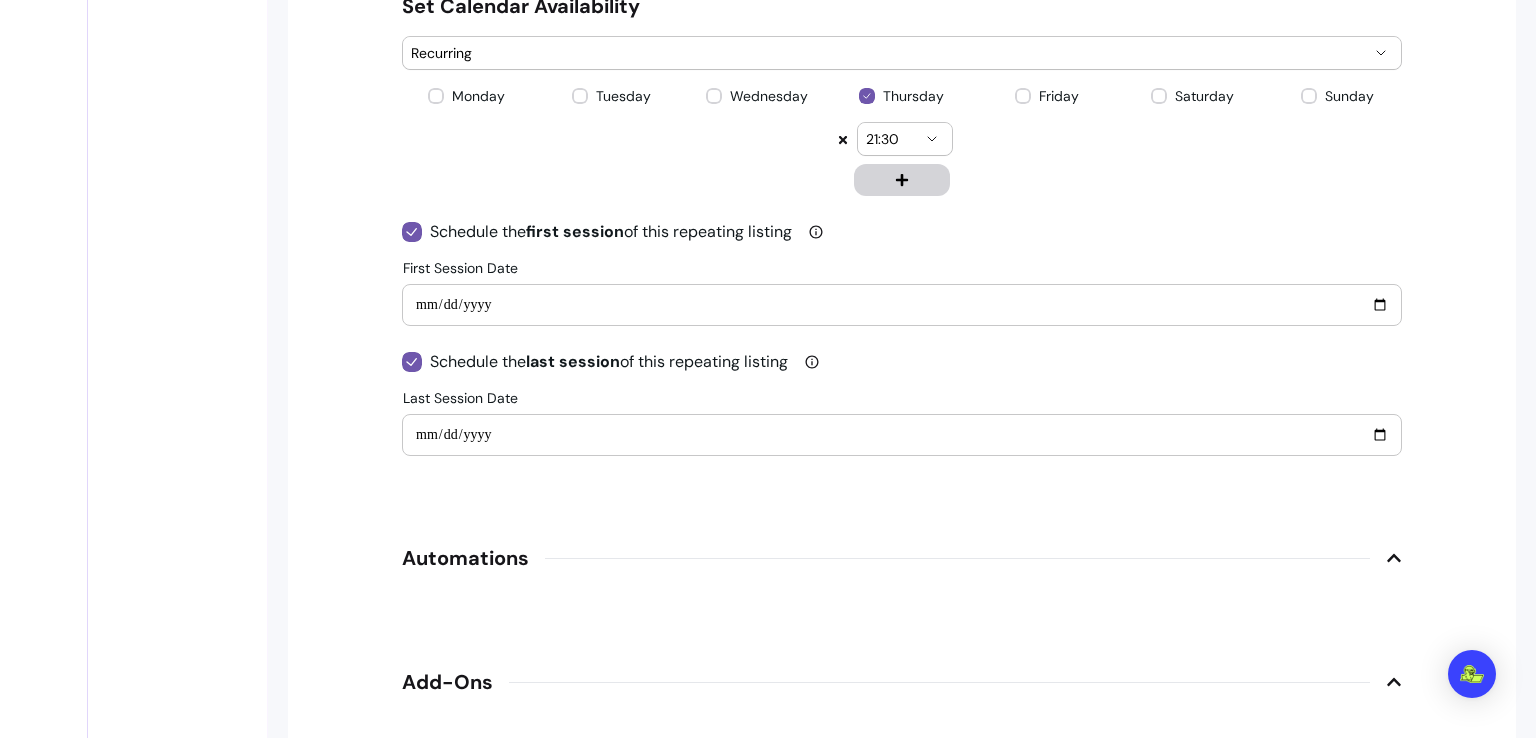 drag, startPoint x: 953, startPoint y: 345, endPoint x: 984, endPoint y: 204, distance: 144.36758 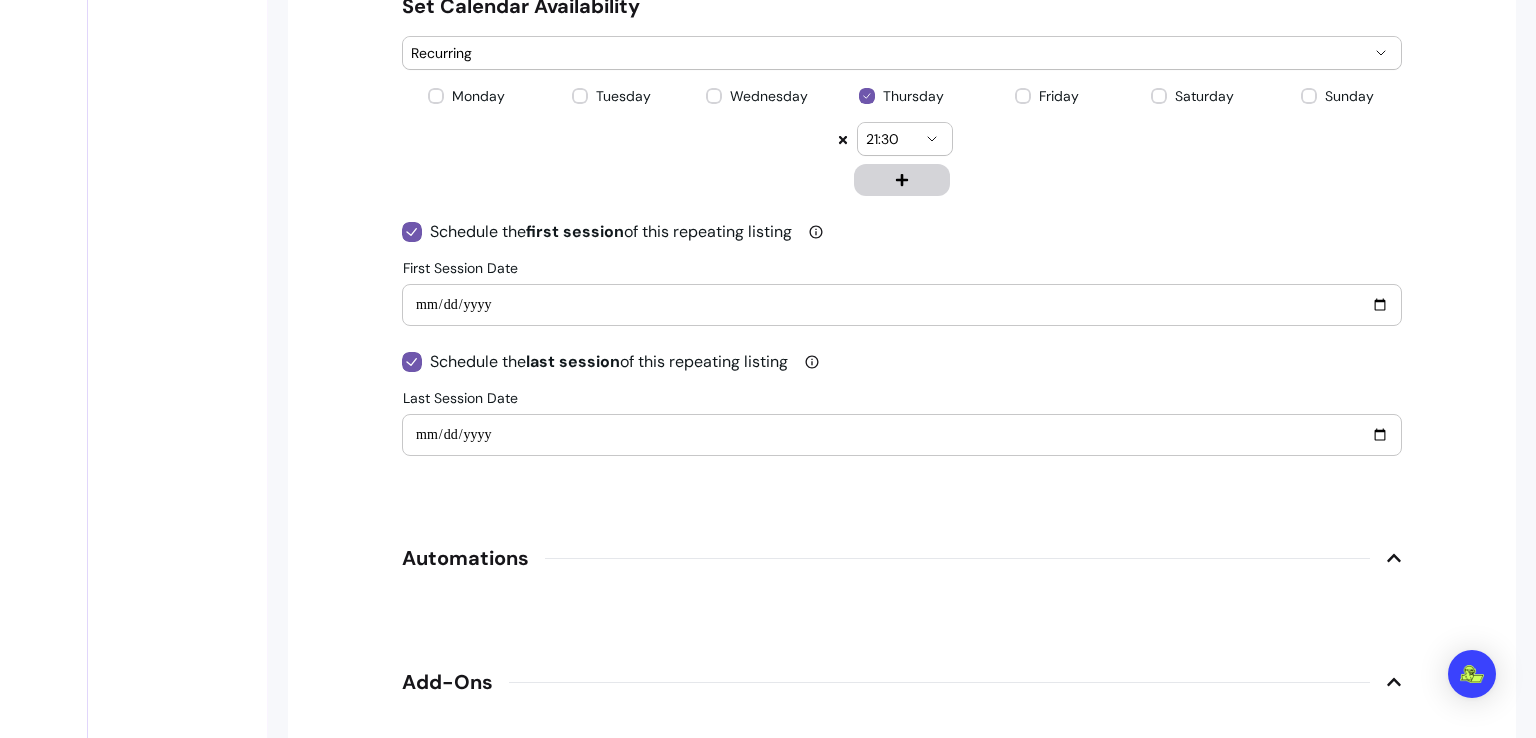 click 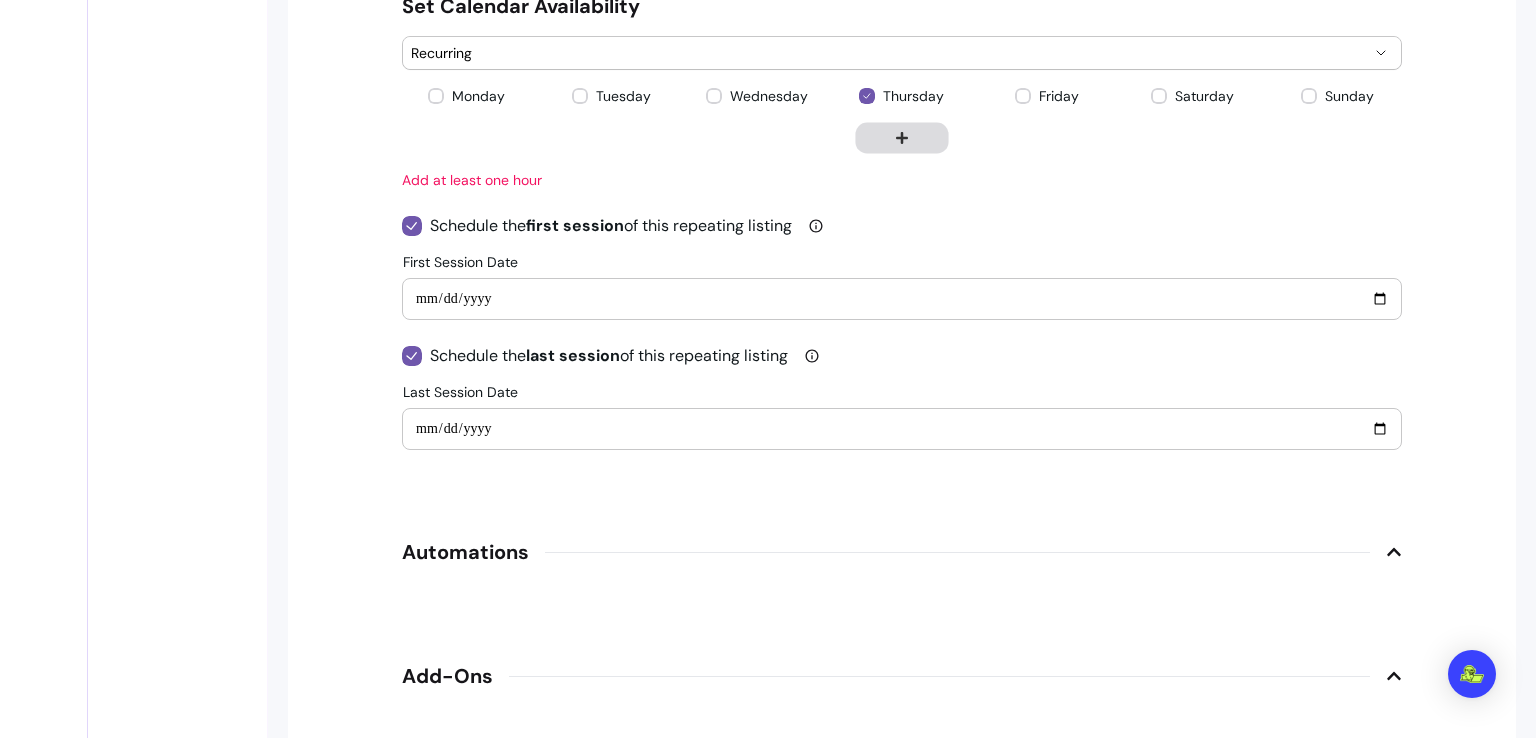 click 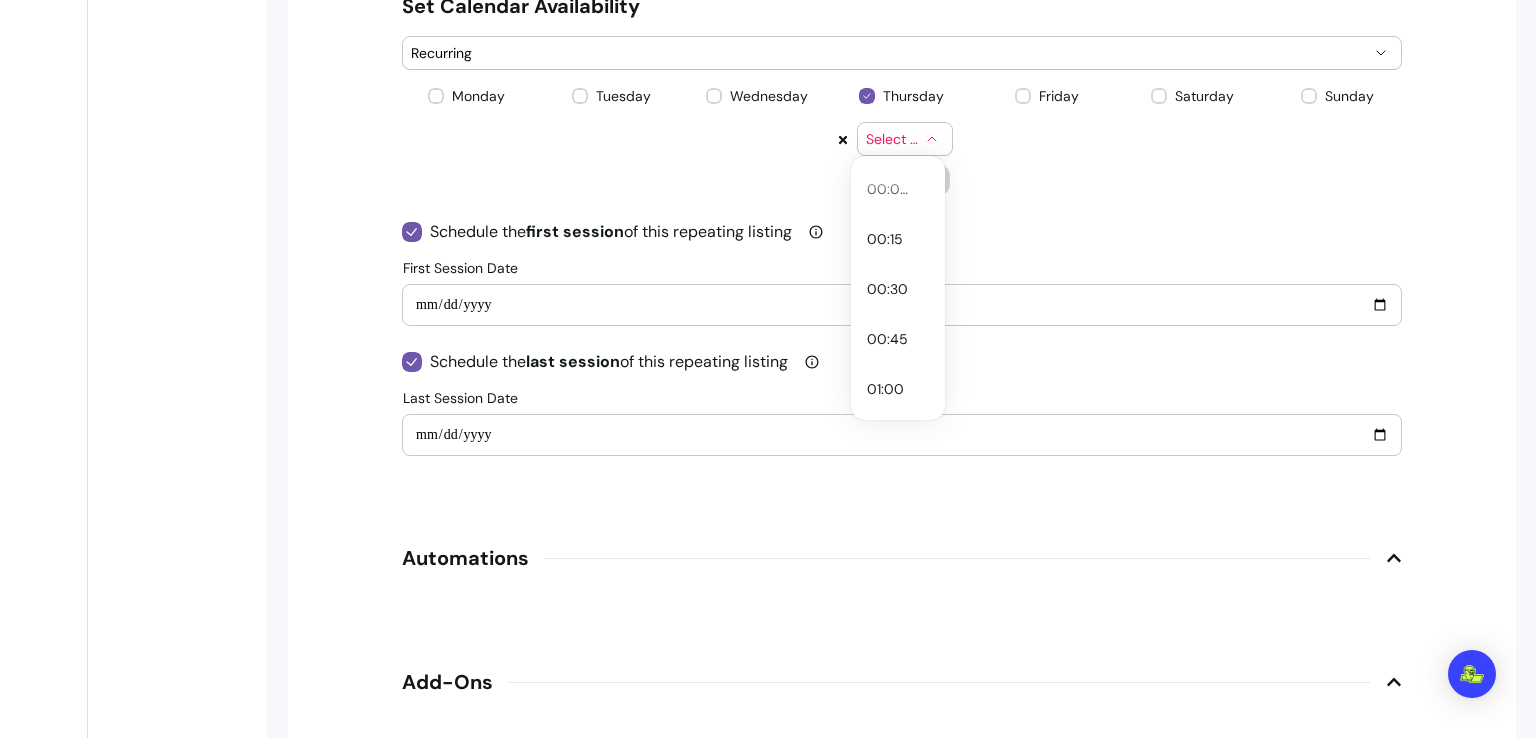click on "Select time" at bounding box center [905, 139] 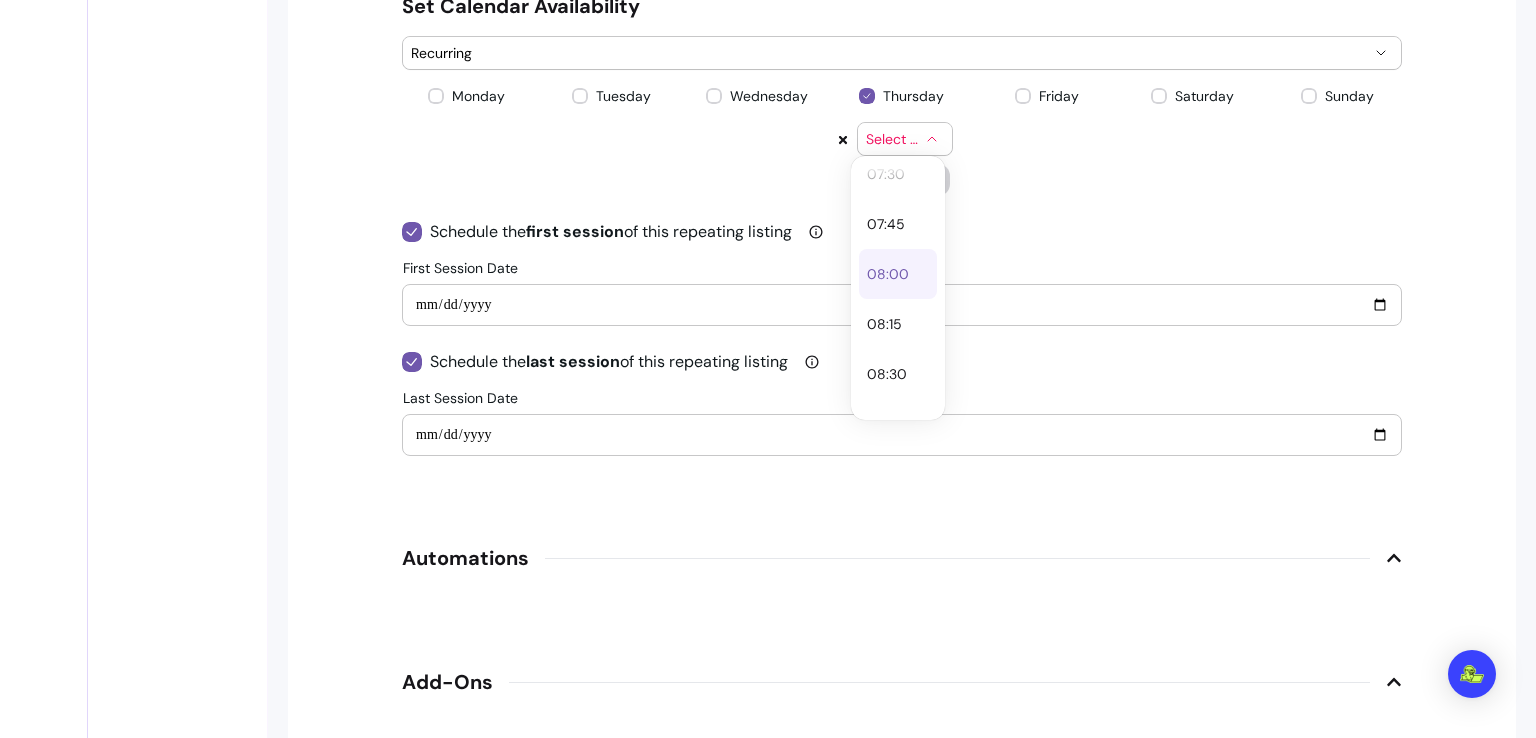 scroll, scrollTop: 1522, scrollLeft: 0, axis: vertical 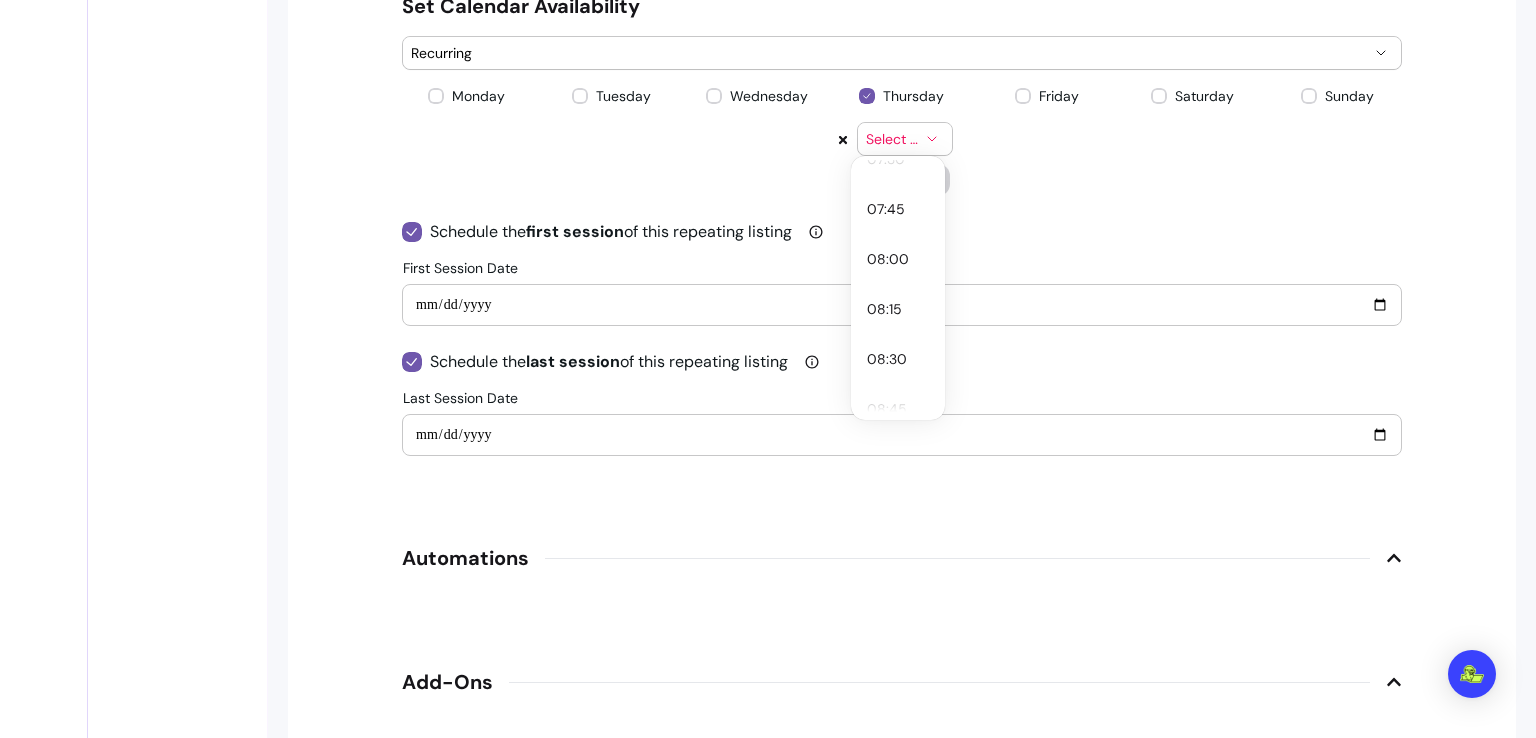 click on "**********" at bounding box center [902, -489] 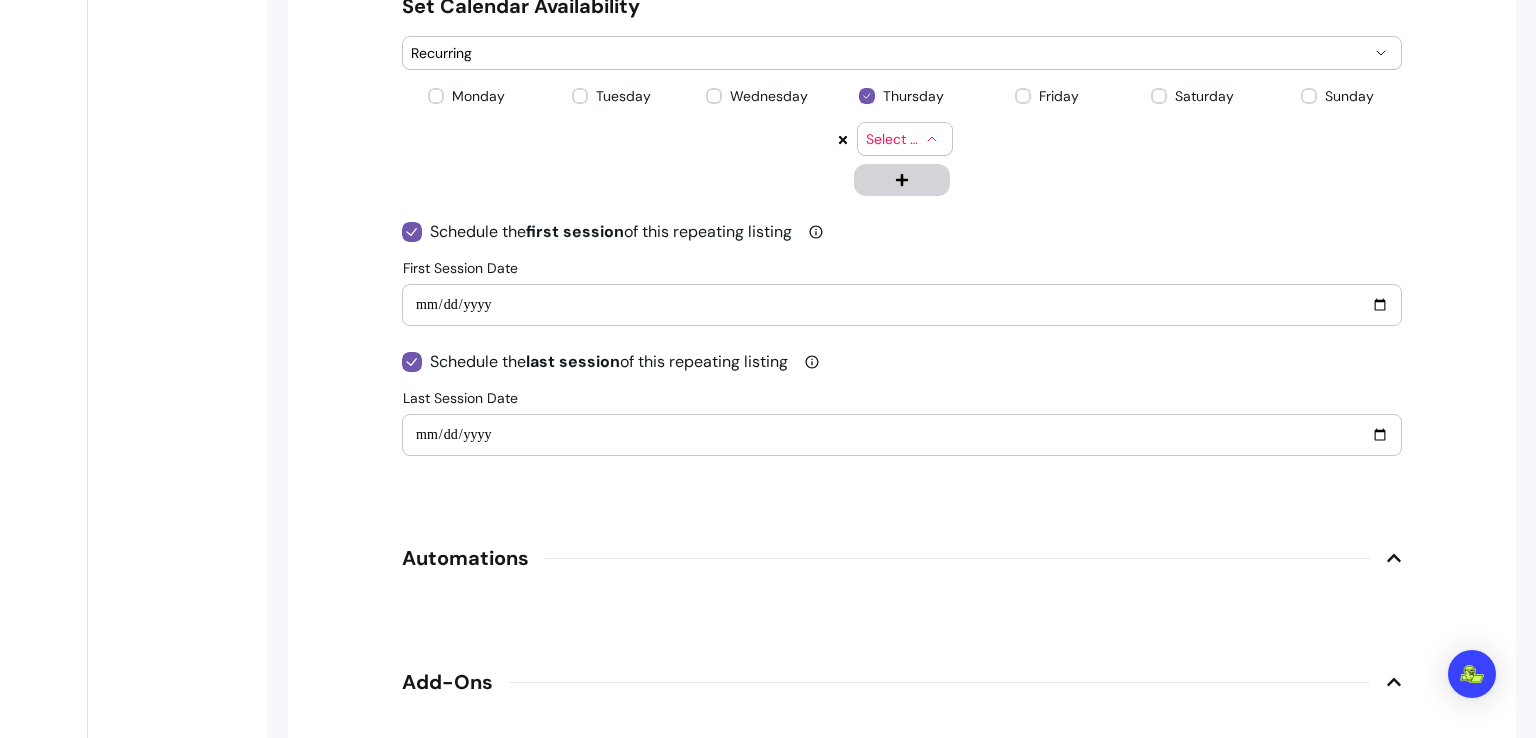 click 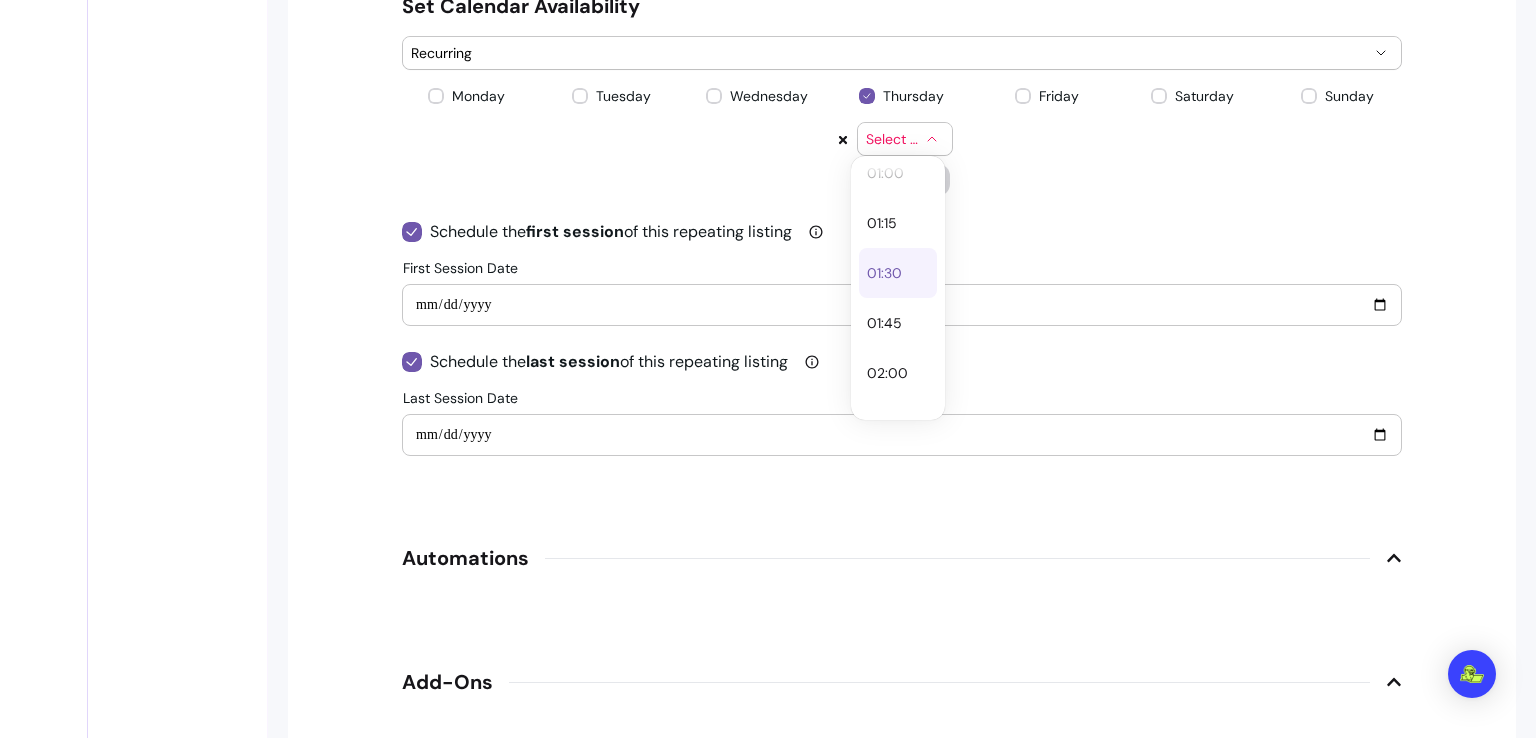 scroll, scrollTop: 224, scrollLeft: 0, axis: vertical 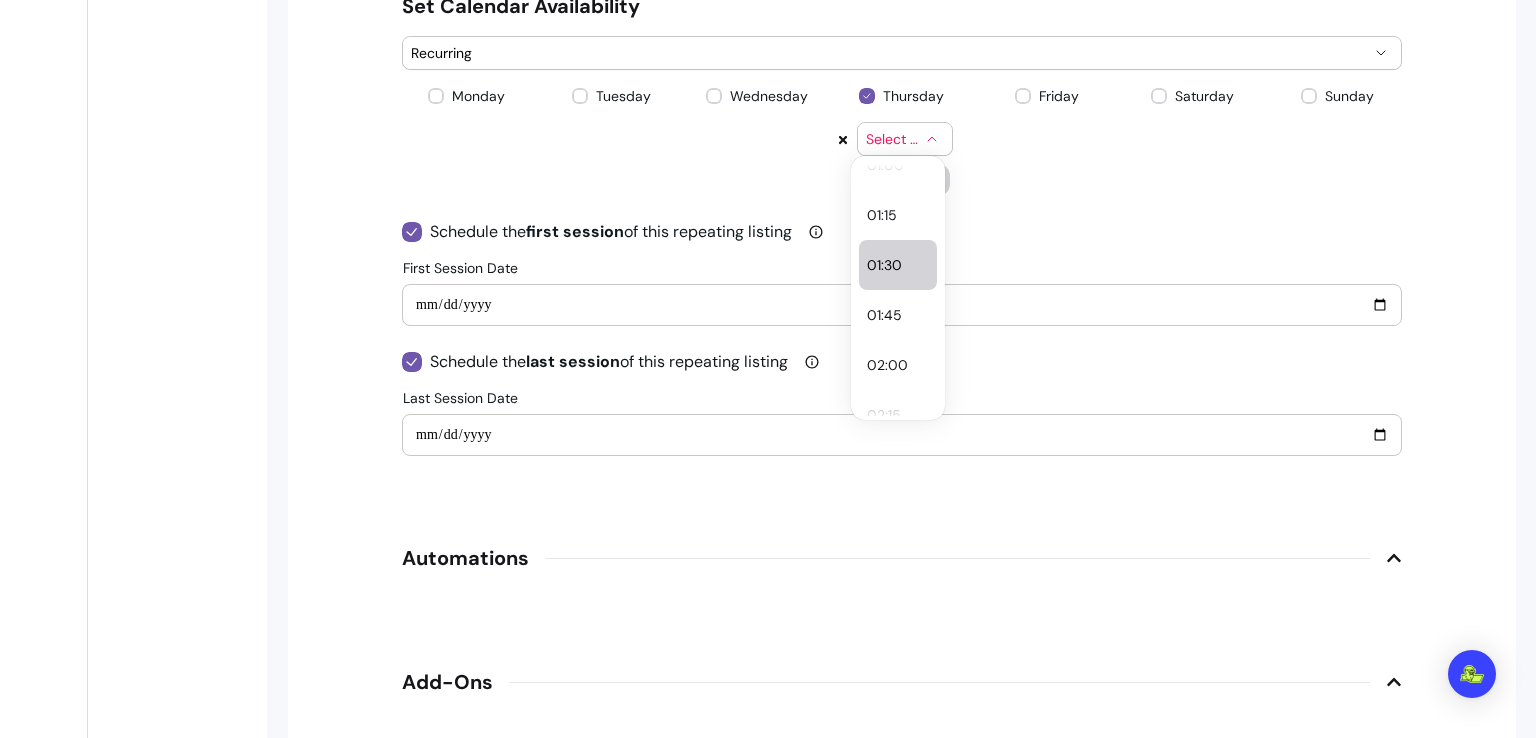 select on "*****" 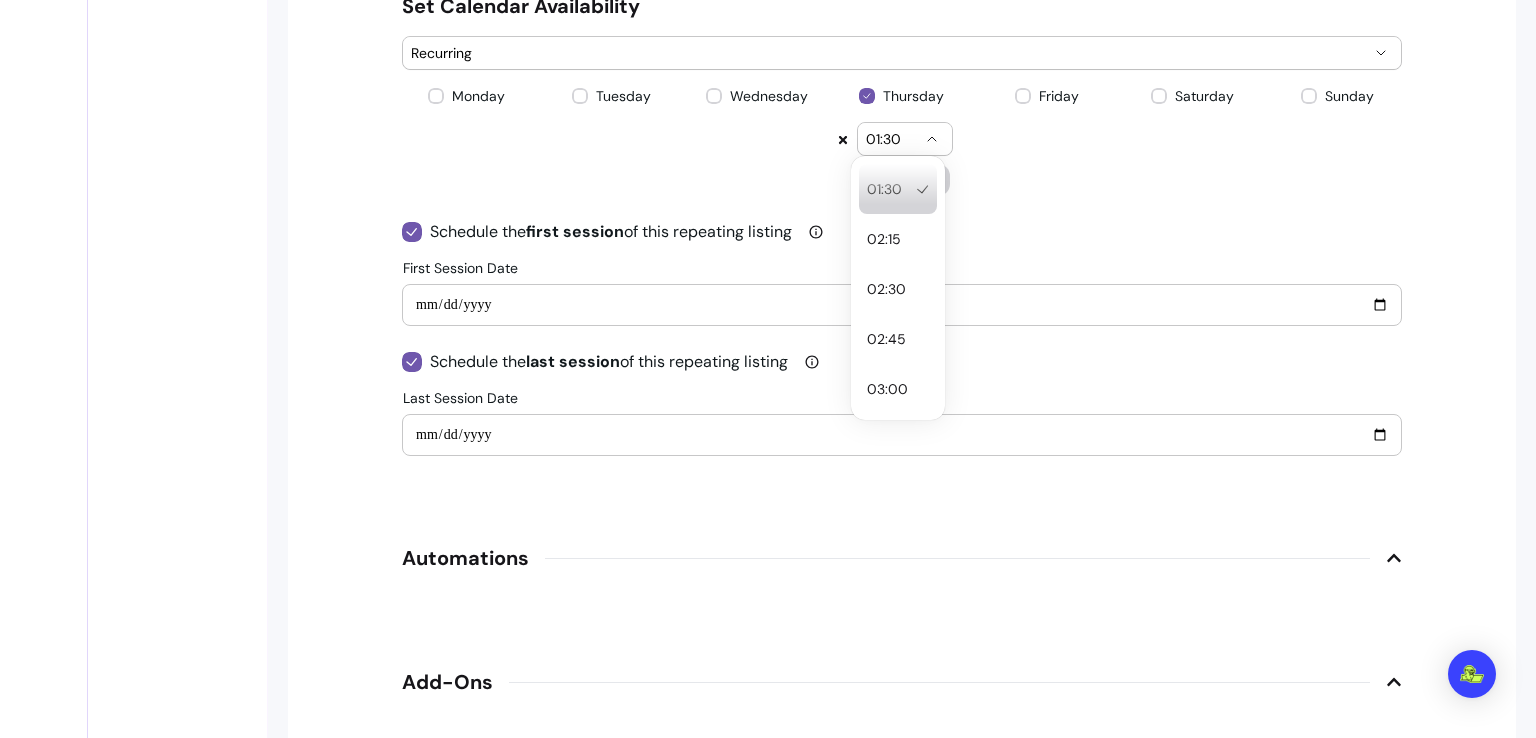 click on "01:30" at bounding box center (905, 139) 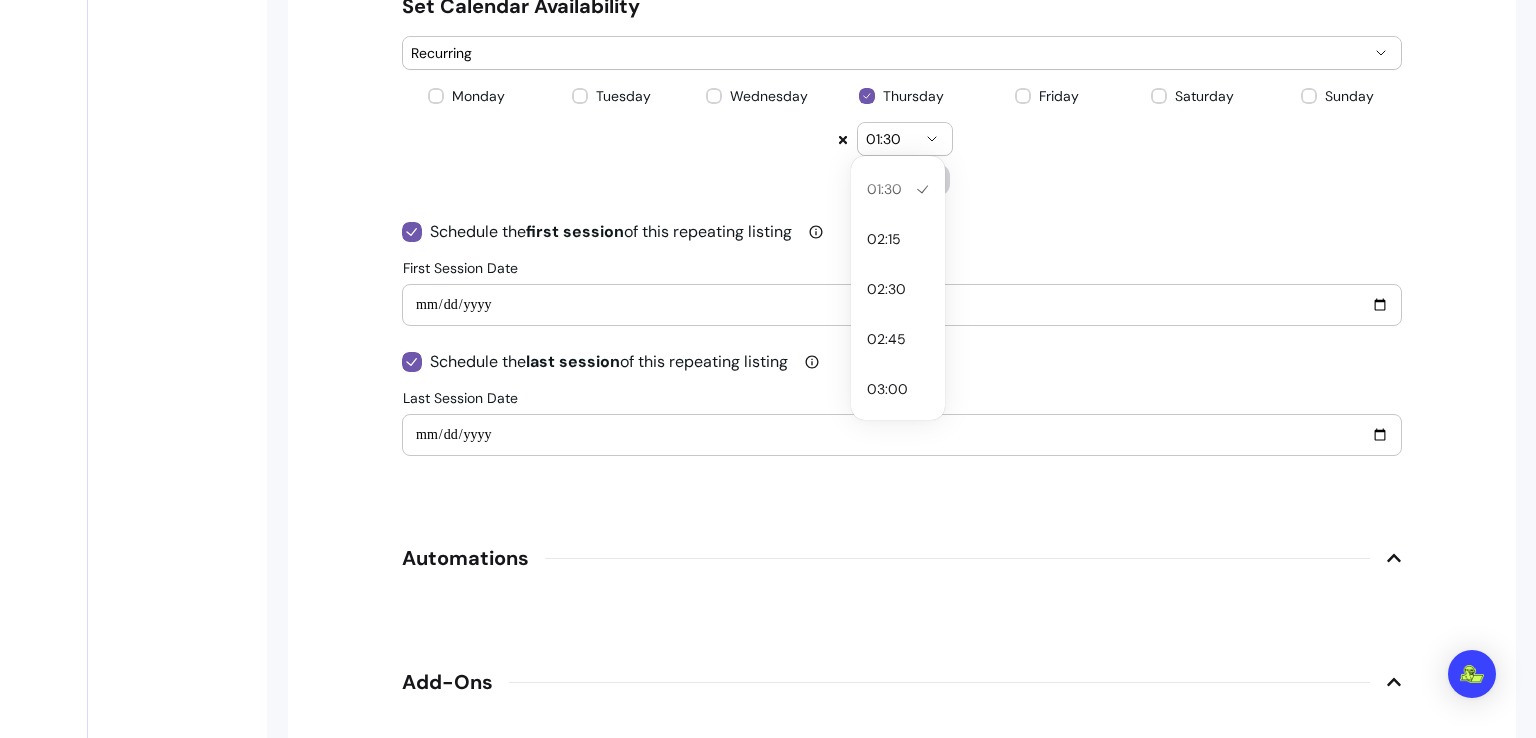 drag, startPoint x: 982, startPoint y: 216, endPoint x: 967, endPoint y: 219, distance: 15.297058 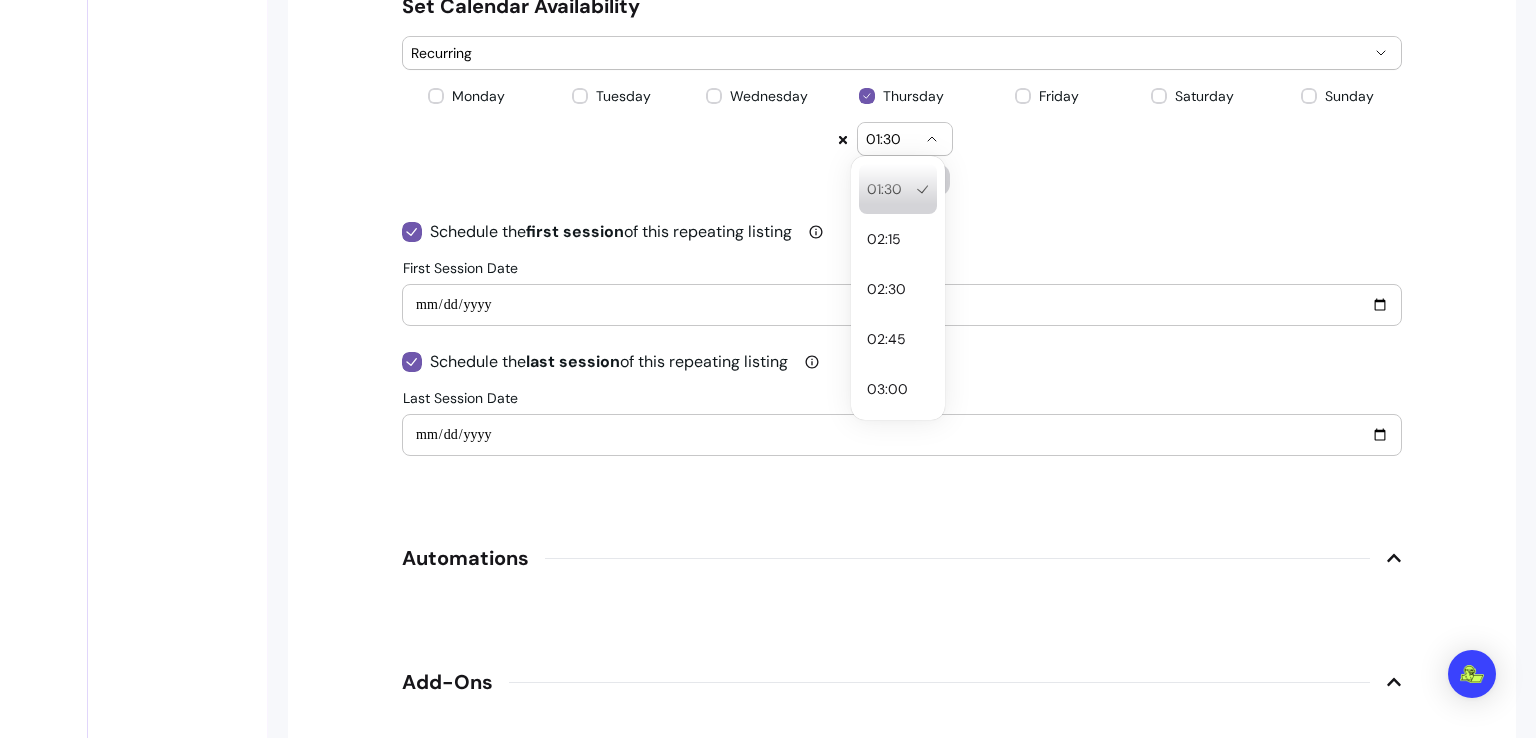 click on "01:30" at bounding box center [905, 139] 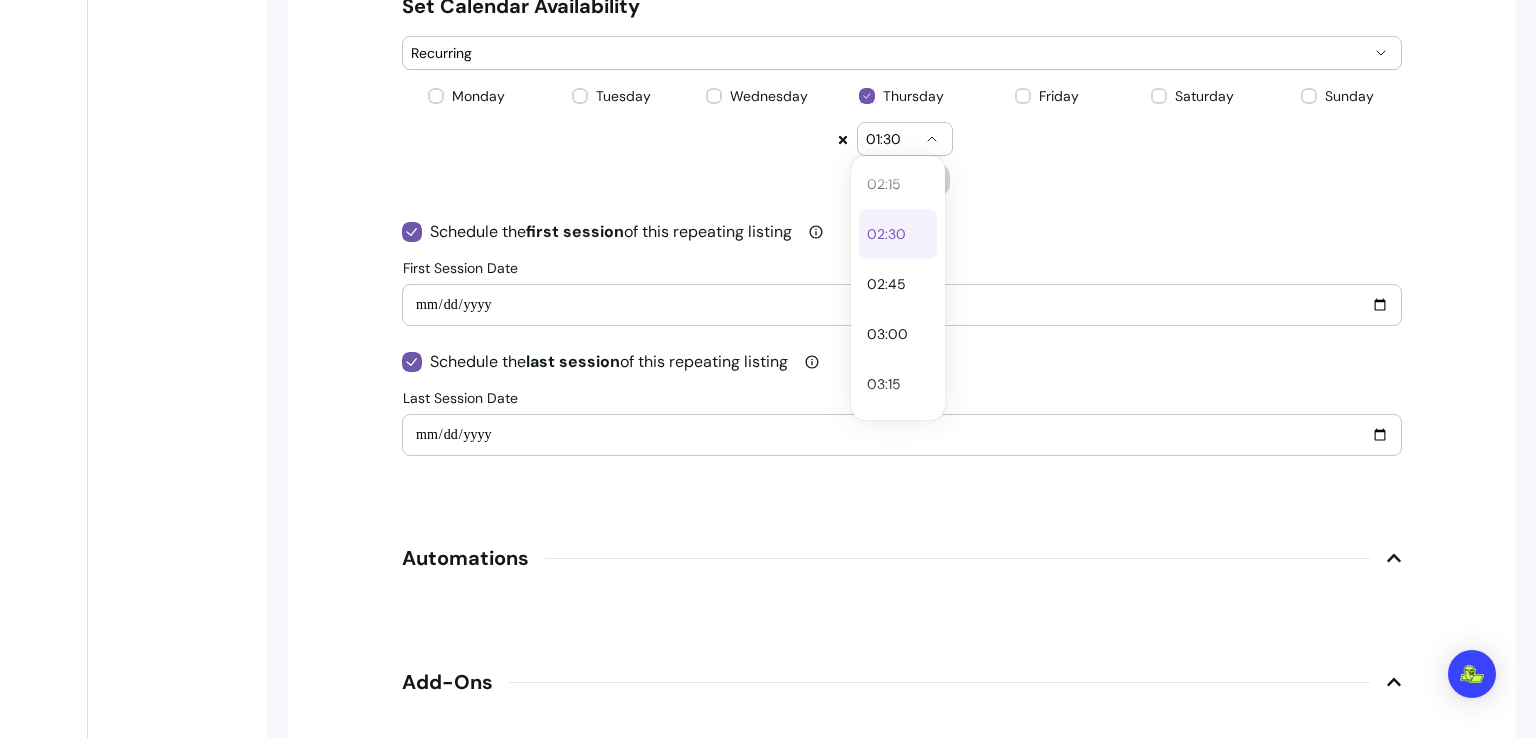 scroll, scrollTop: 72, scrollLeft: 0, axis: vertical 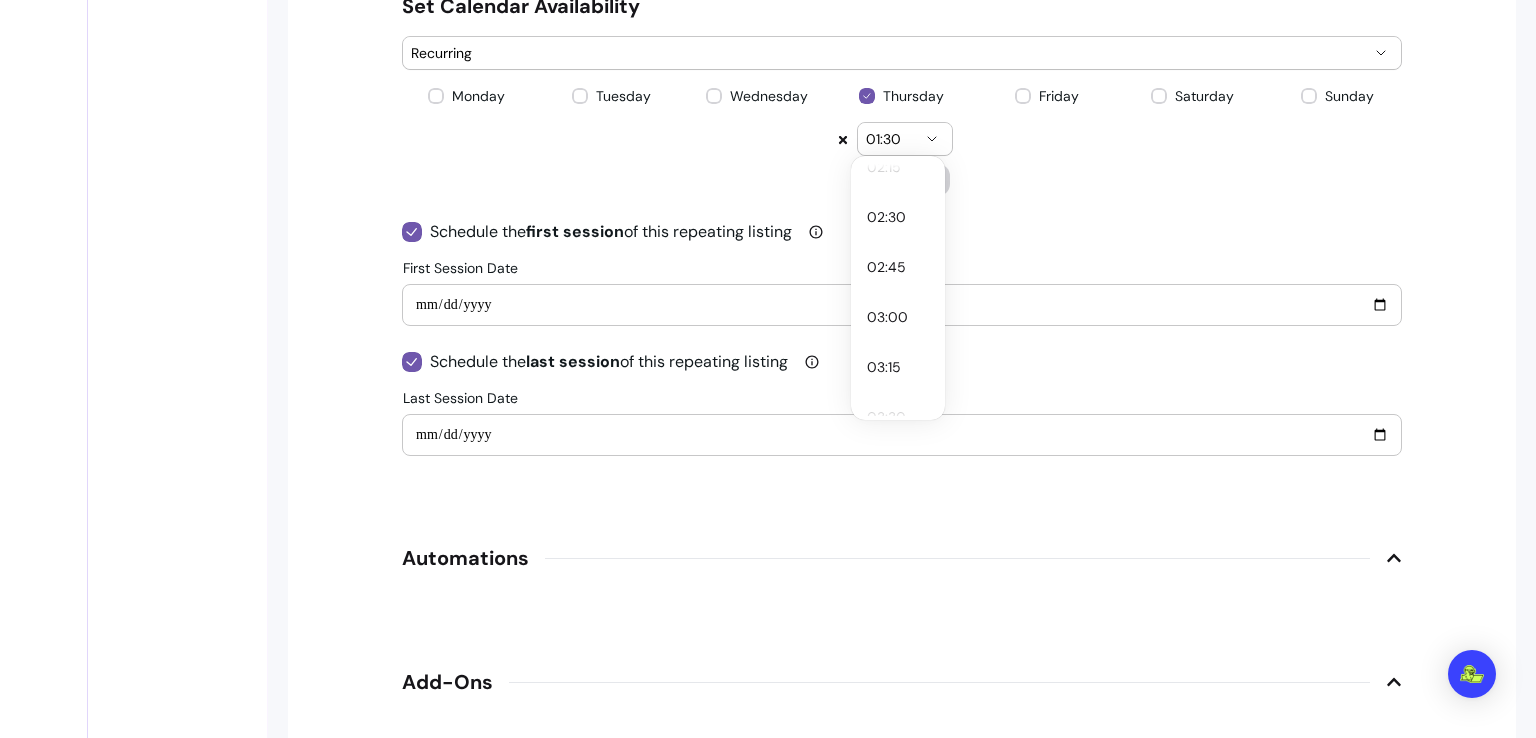 drag, startPoint x: 895, startPoint y: 253, endPoint x: 958, endPoint y: 233, distance: 66.09841 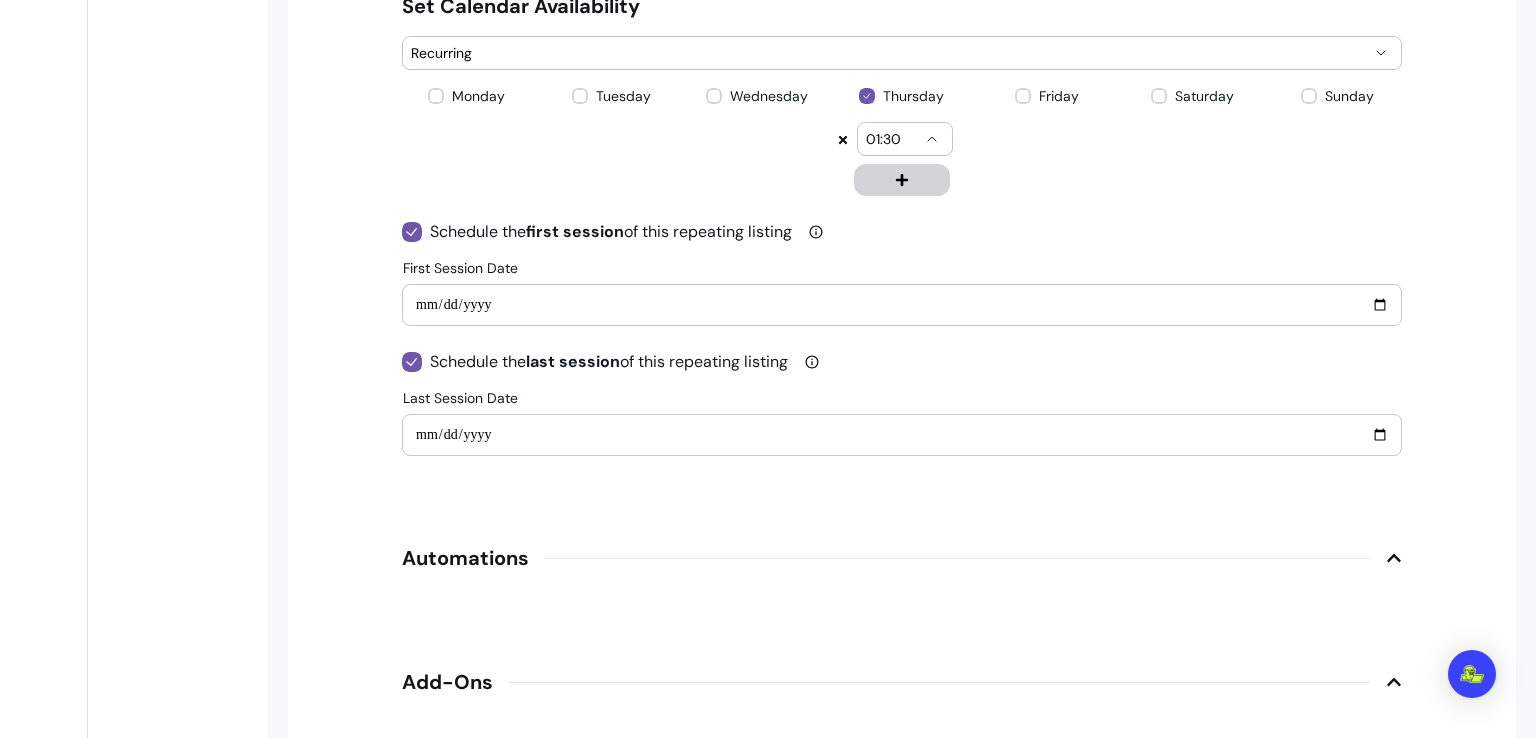 click 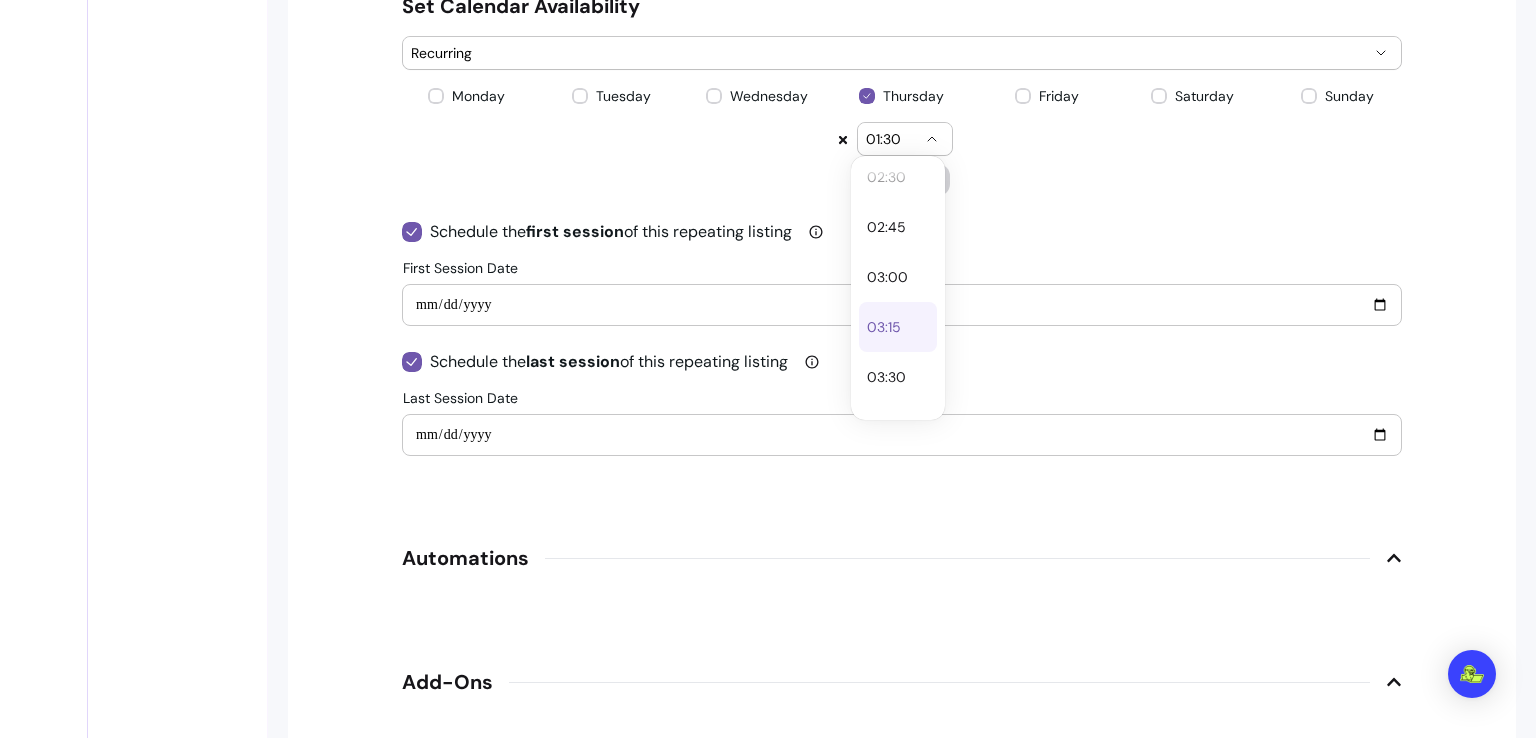 scroll, scrollTop: 124, scrollLeft: 0, axis: vertical 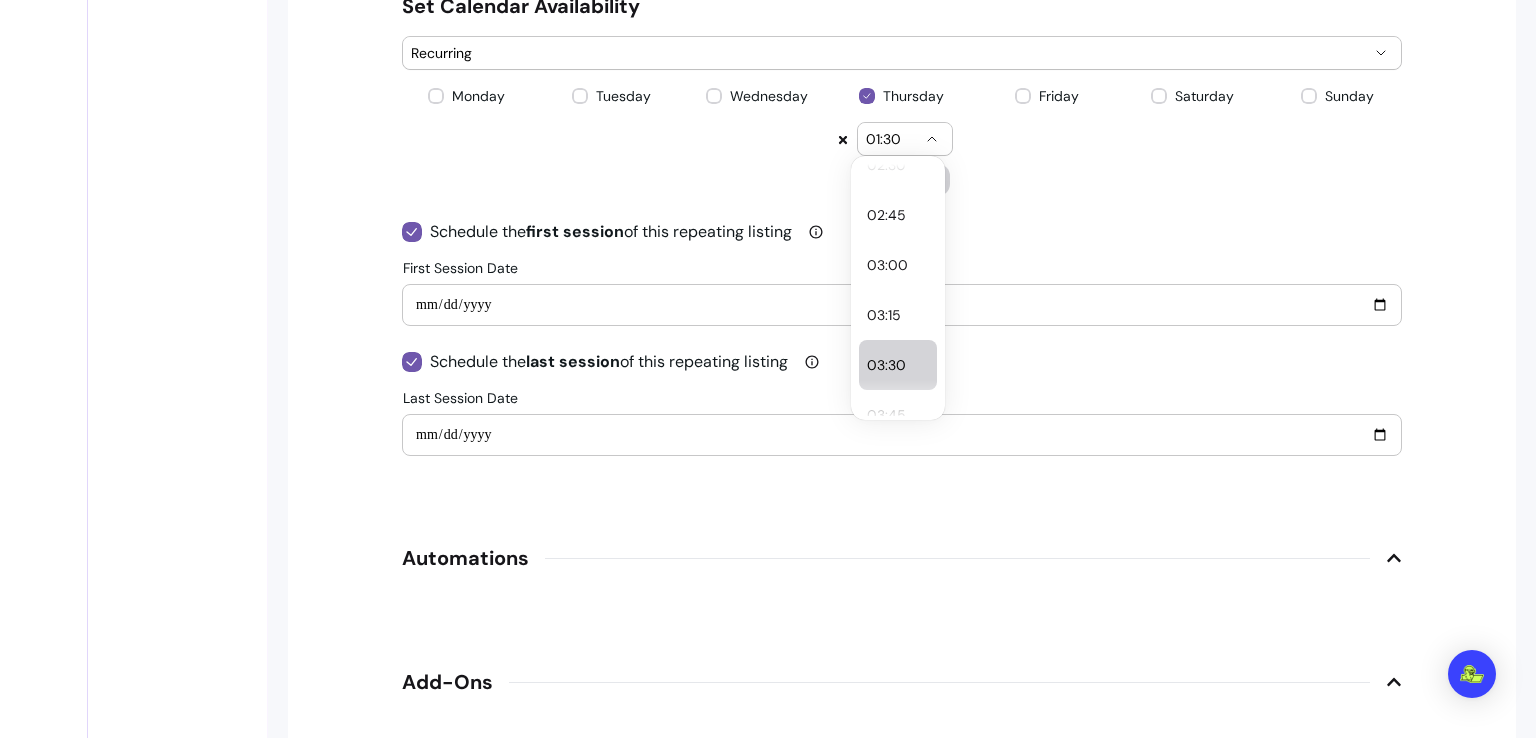 select on "*****" 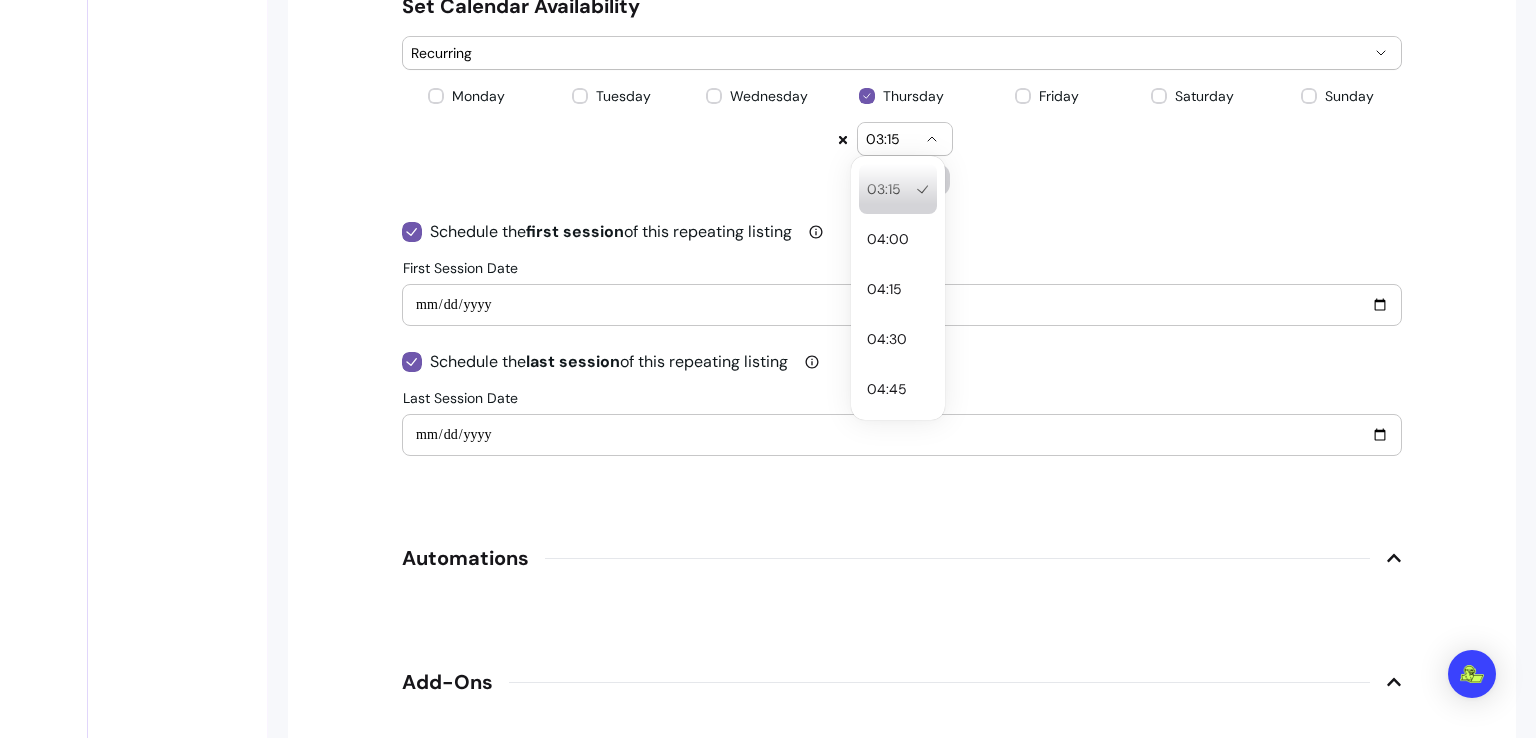 click 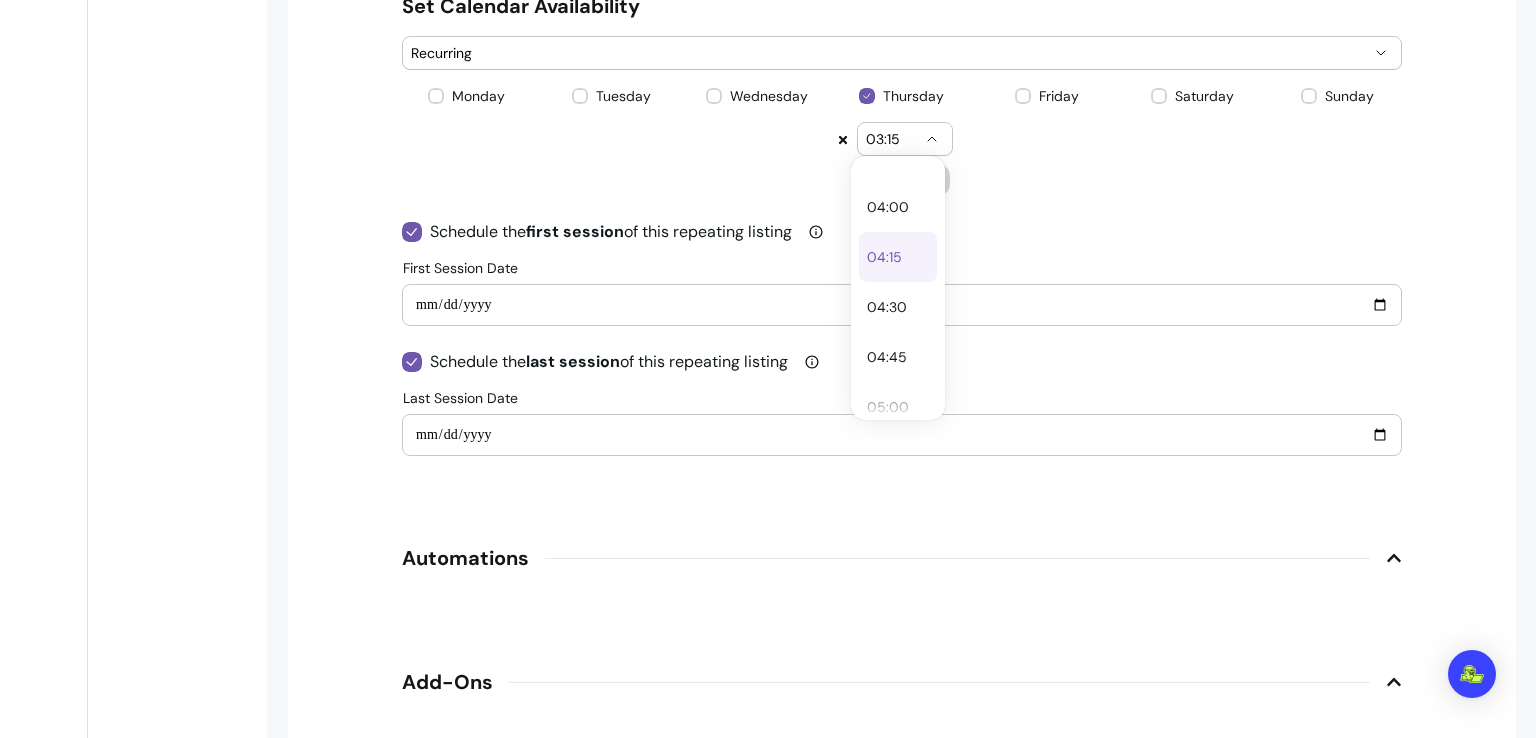scroll, scrollTop: 42, scrollLeft: 0, axis: vertical 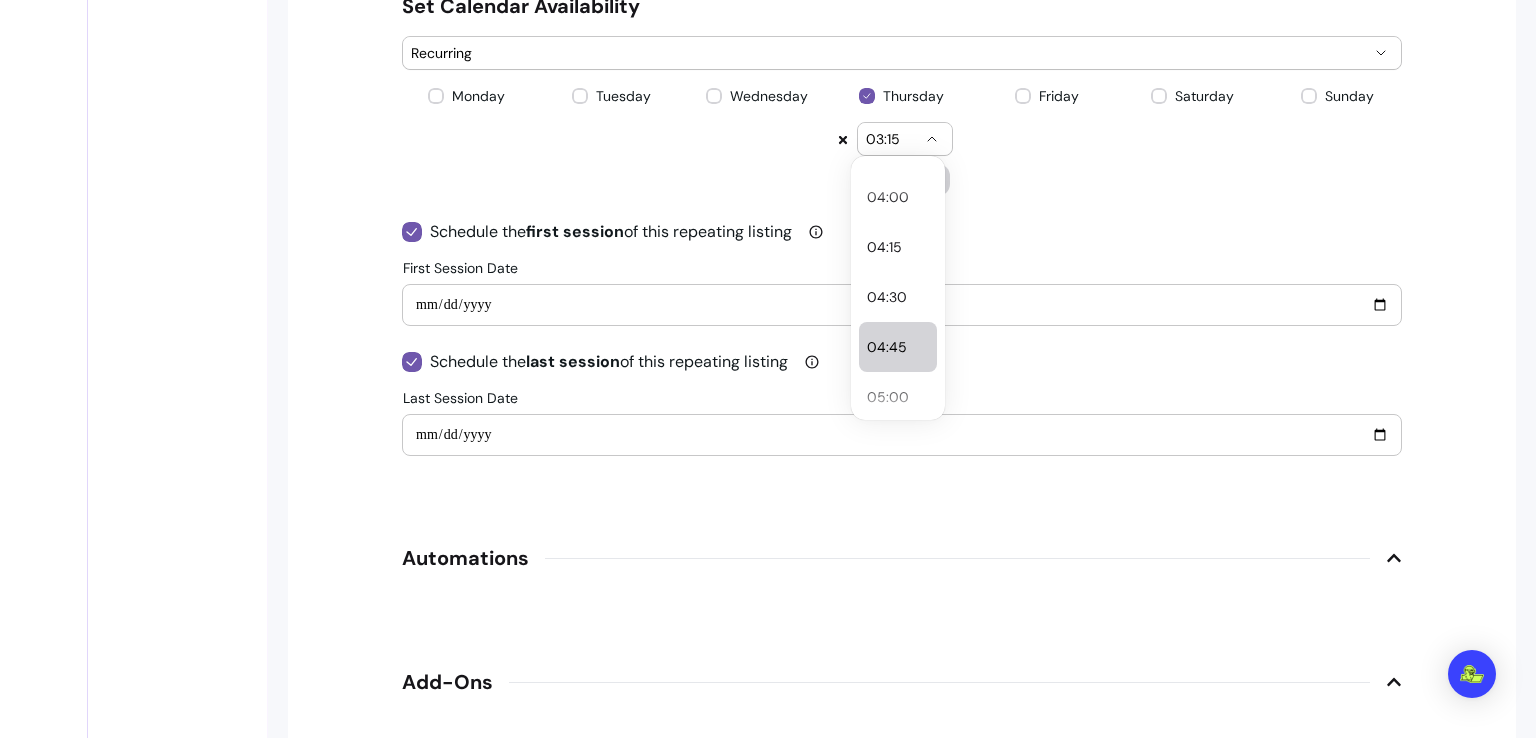 select on "*****" 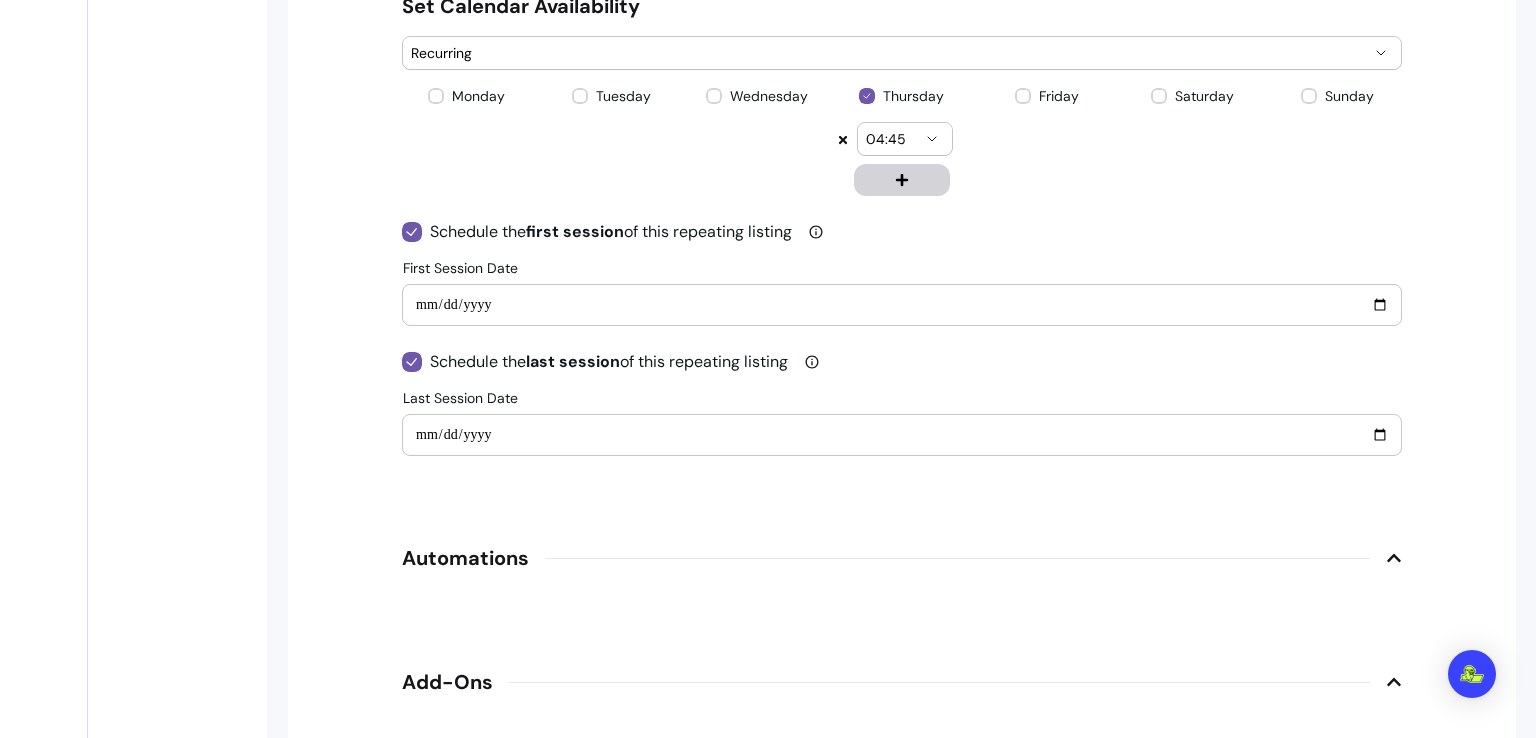 click on "**********" at bounding box center (902, -489) 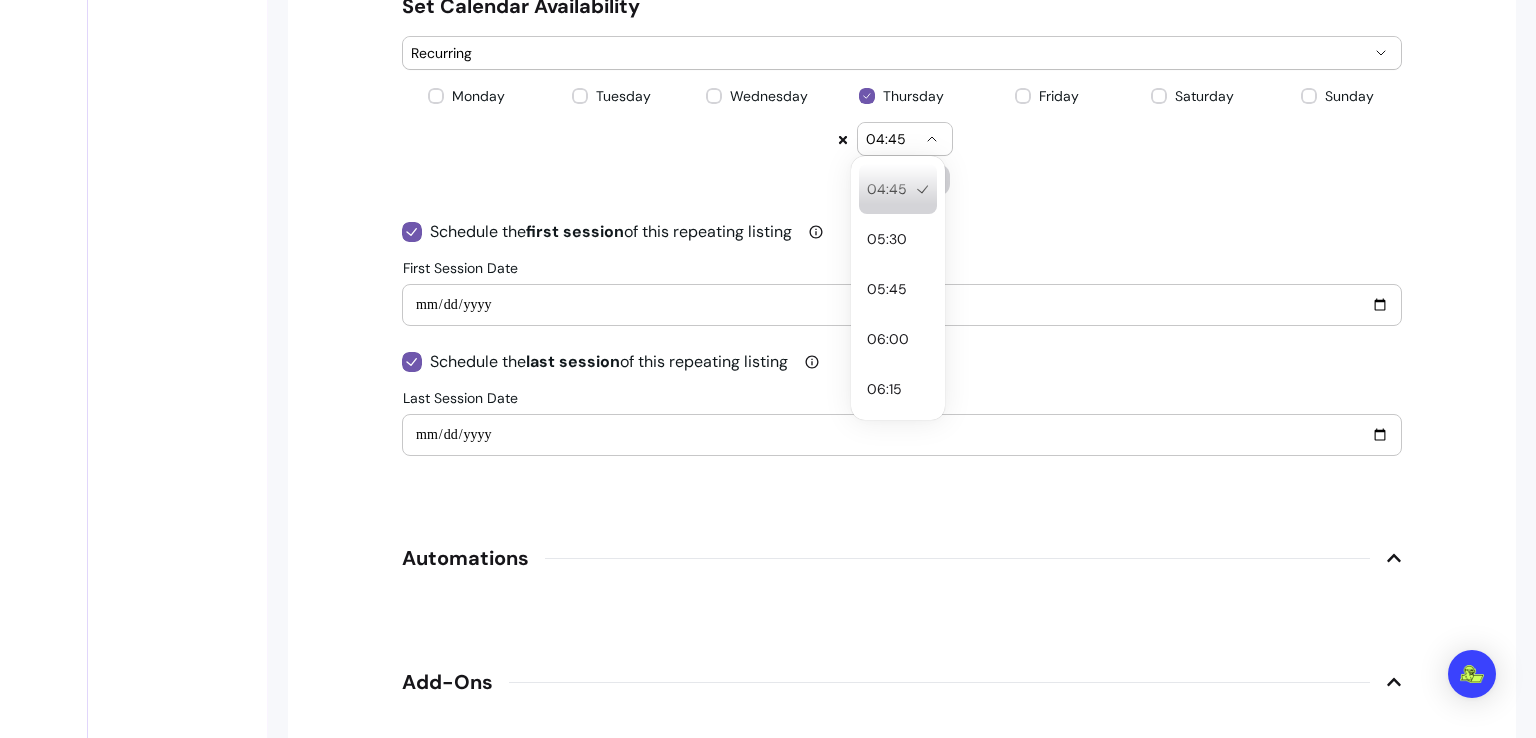 click 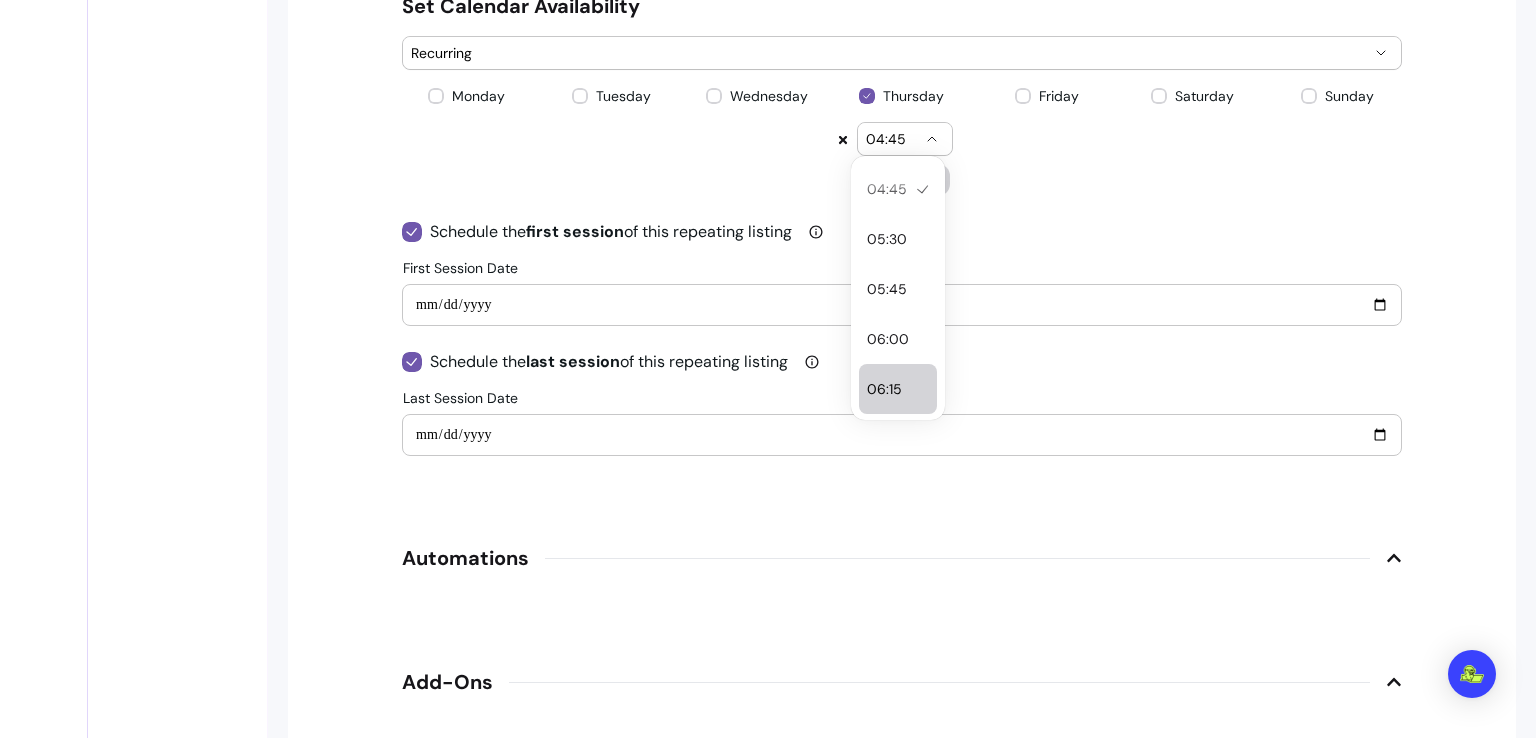 select on "*****" 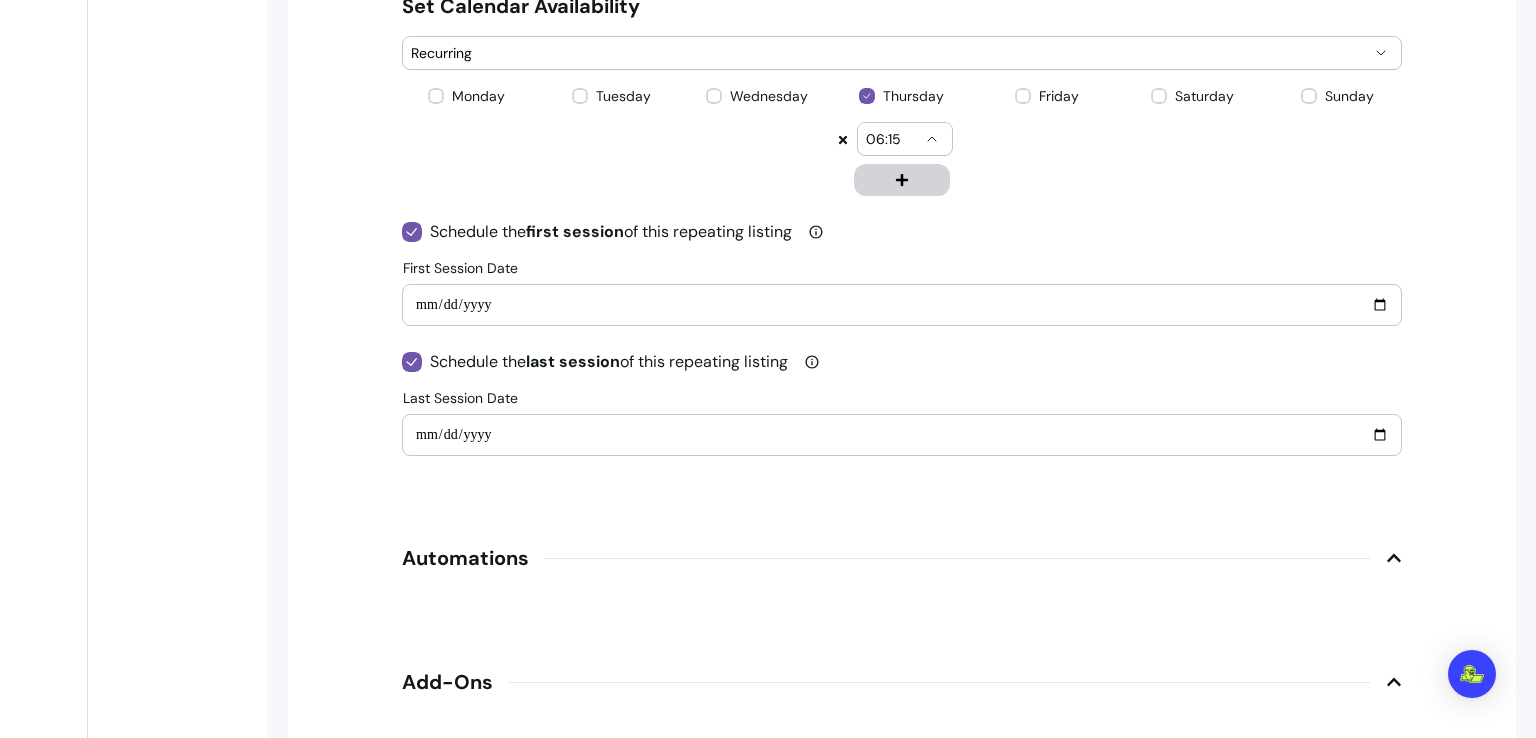 click 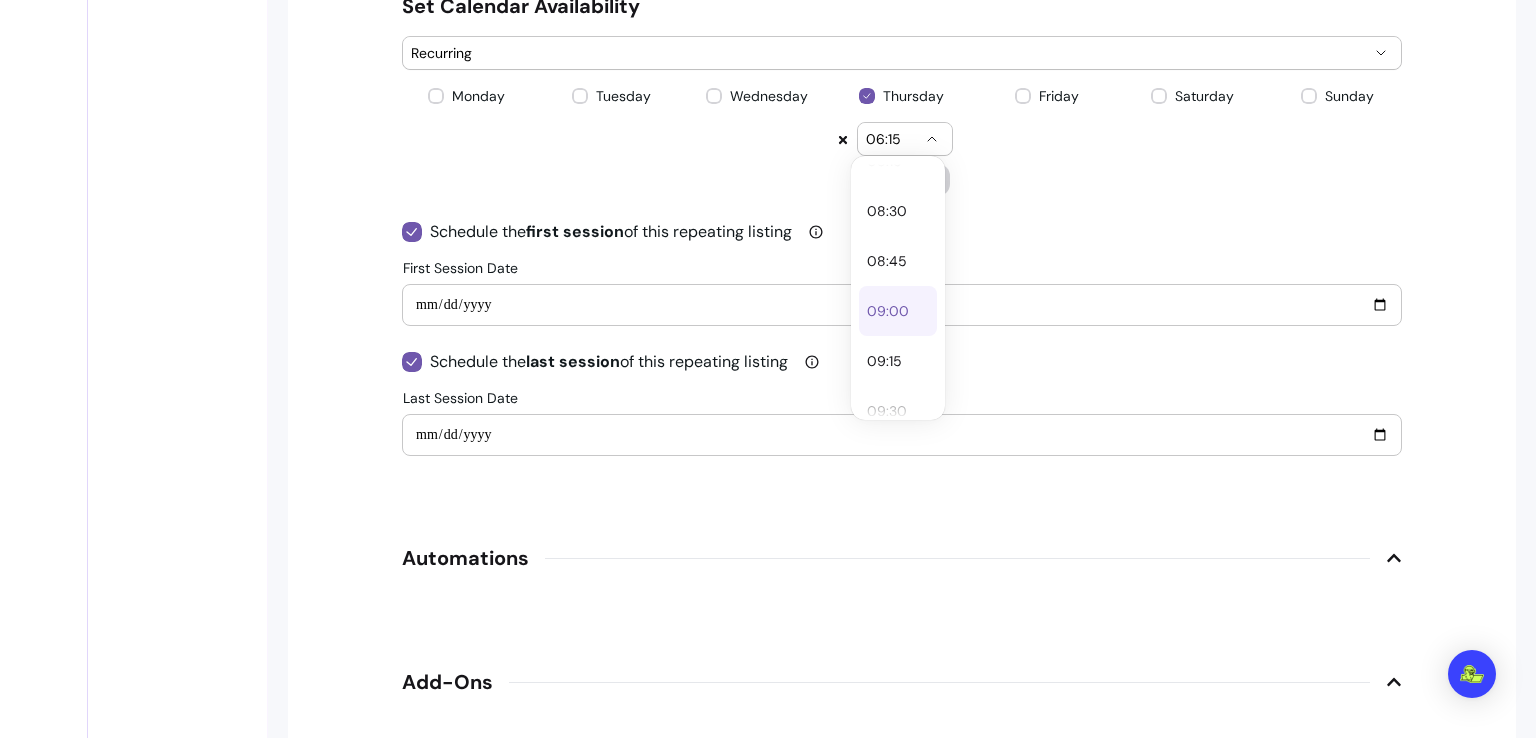 scroll, scrollTop: 336, scrollLeft: 0, axis: vertical 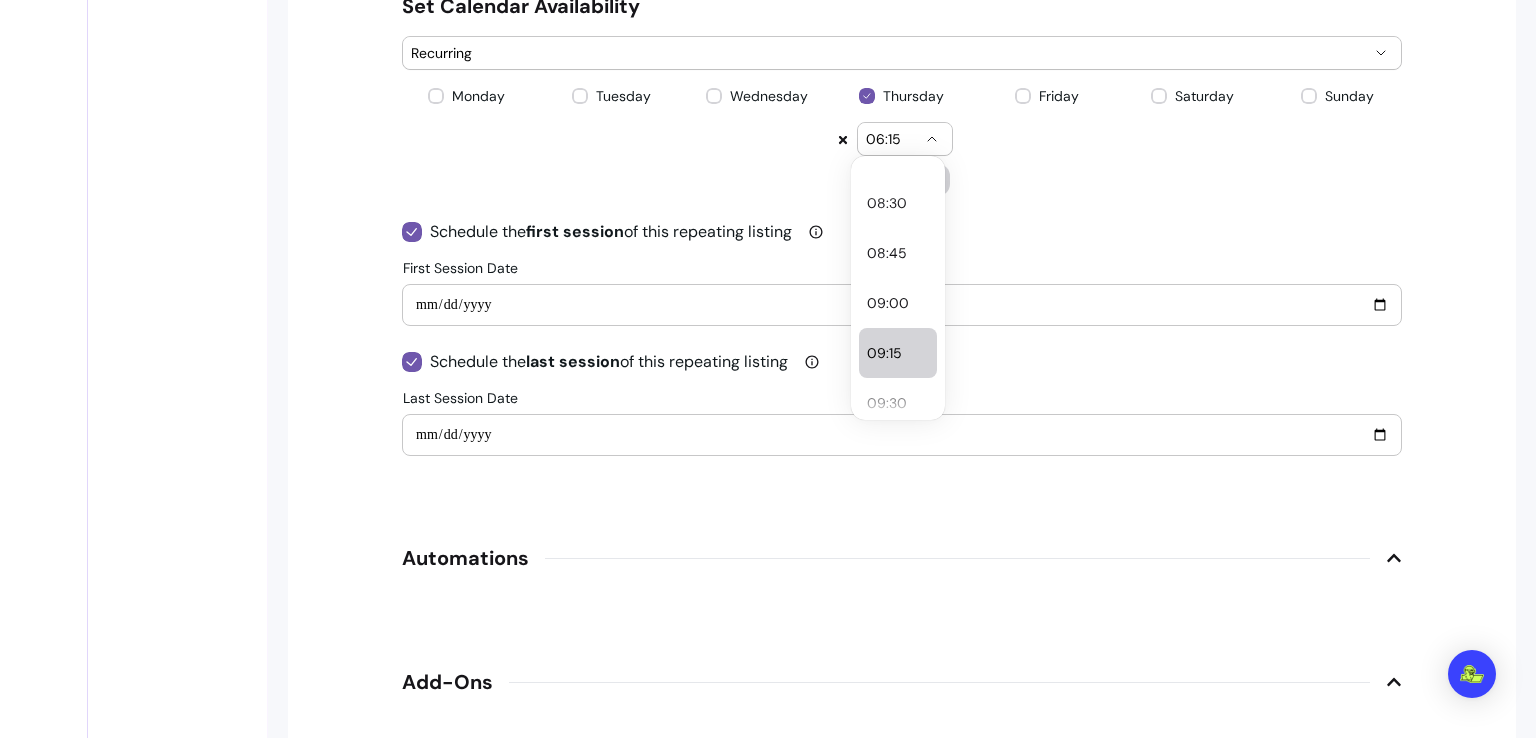 select on "*****" 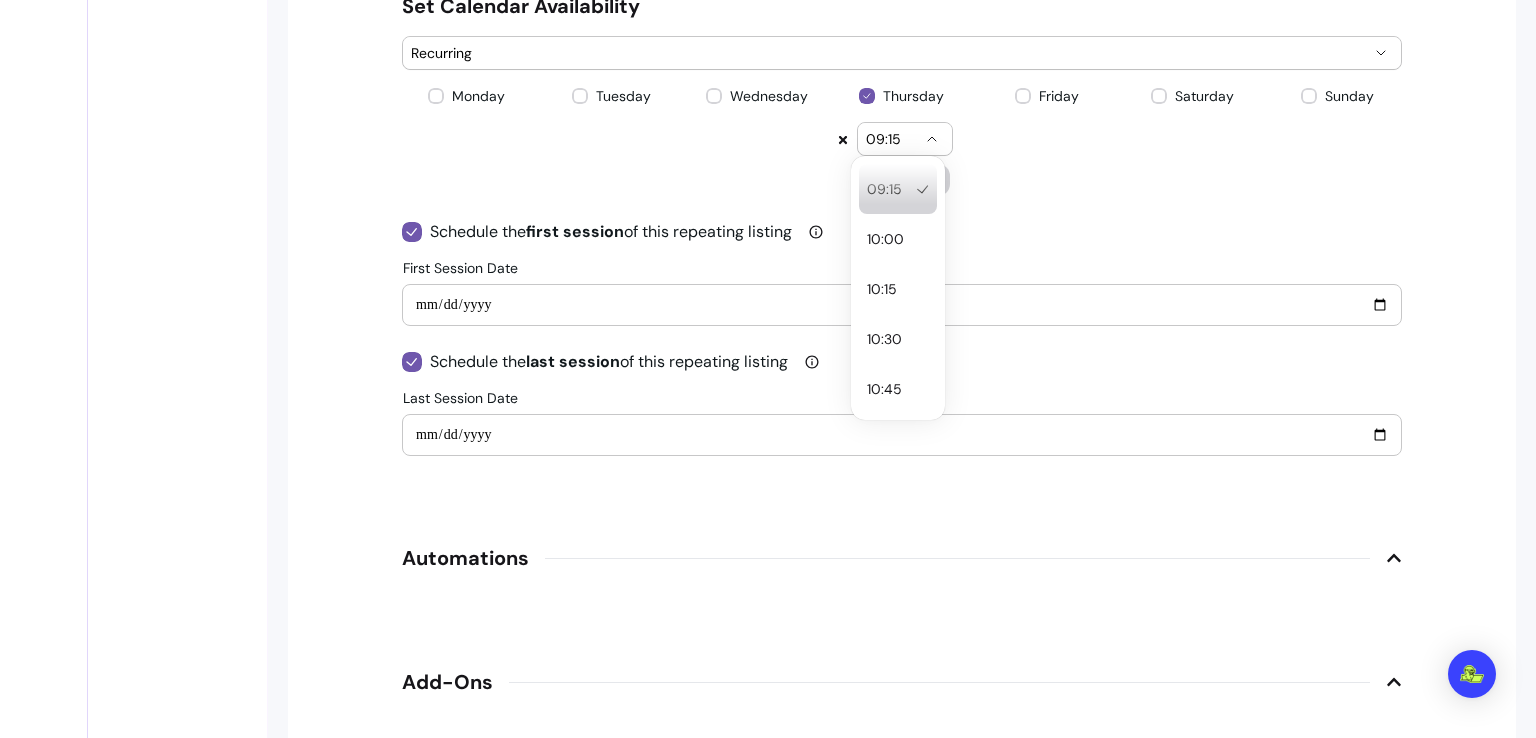 click on "09:15" at bounding box center [905, 139] 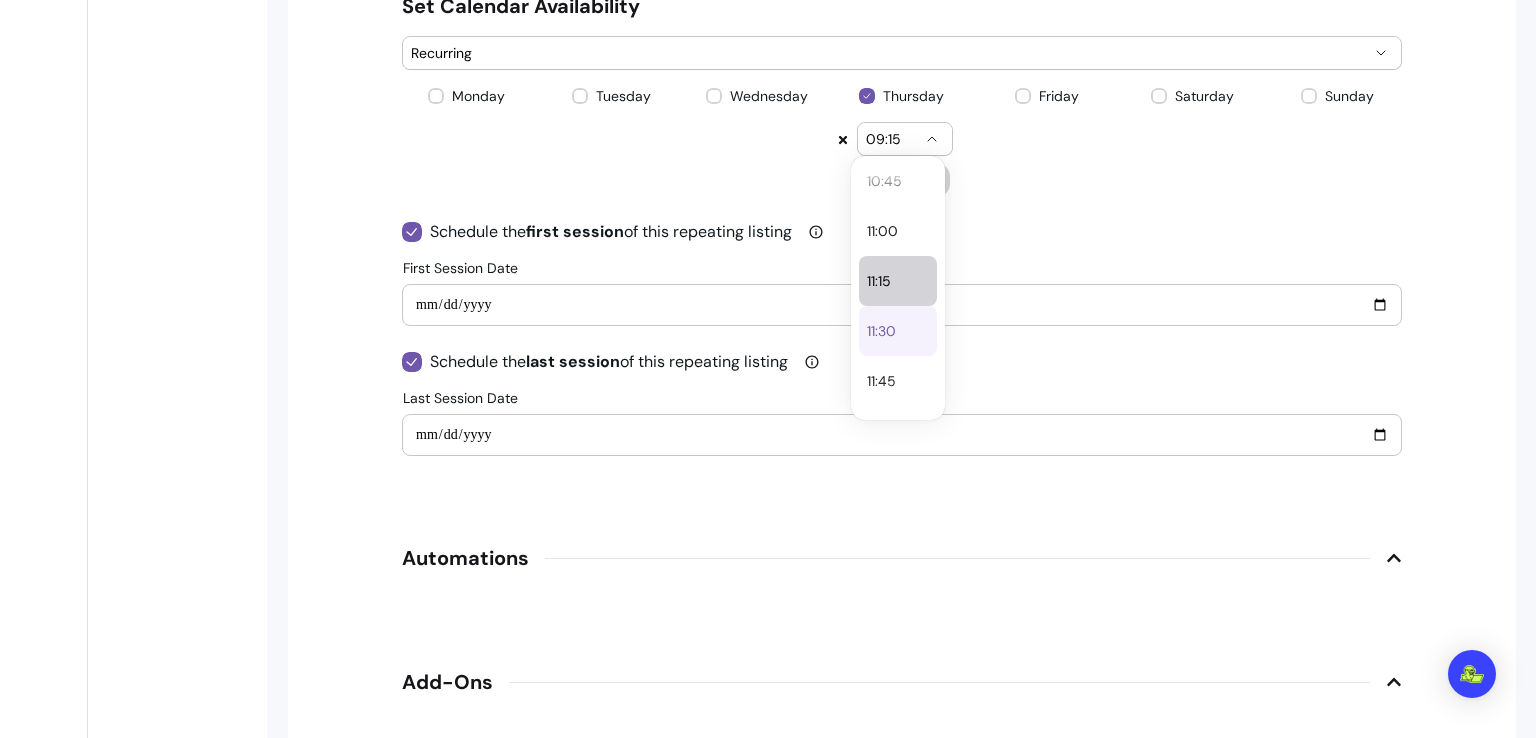 scroll, scrollTop: 211, scrollLeft: 0, axis: vertical 